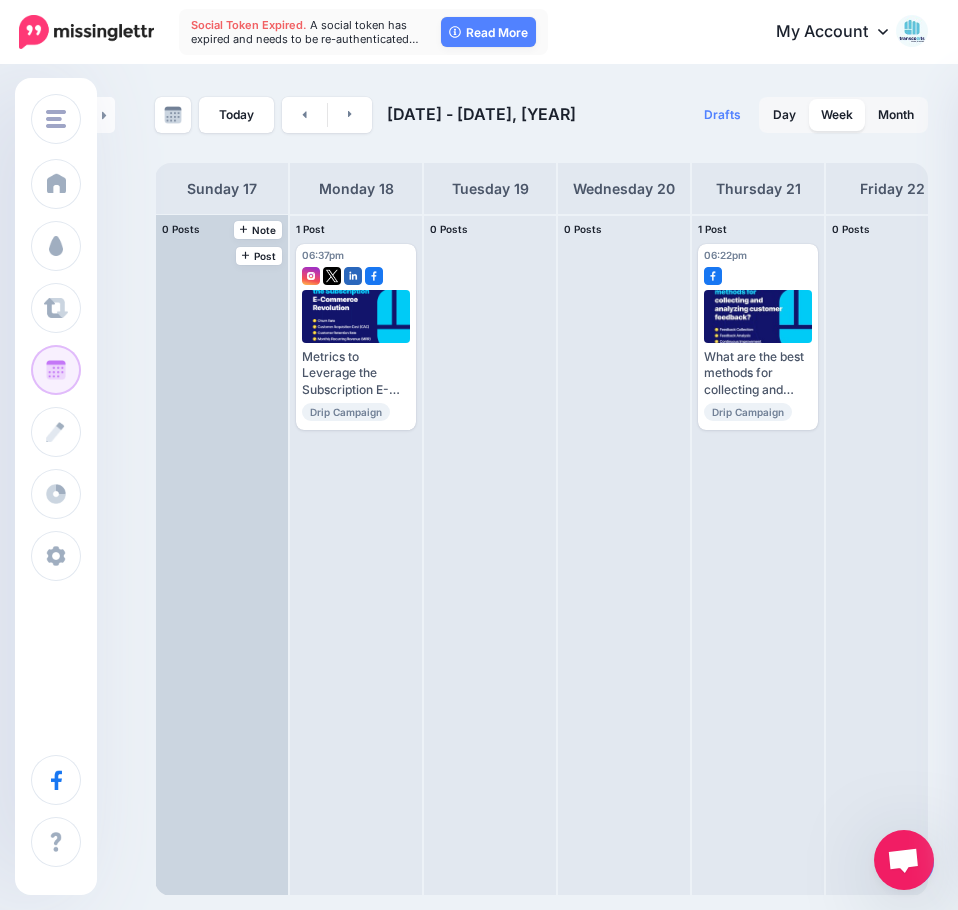scroll, scrollTop: 0, scrollLeft: 0, axis: both 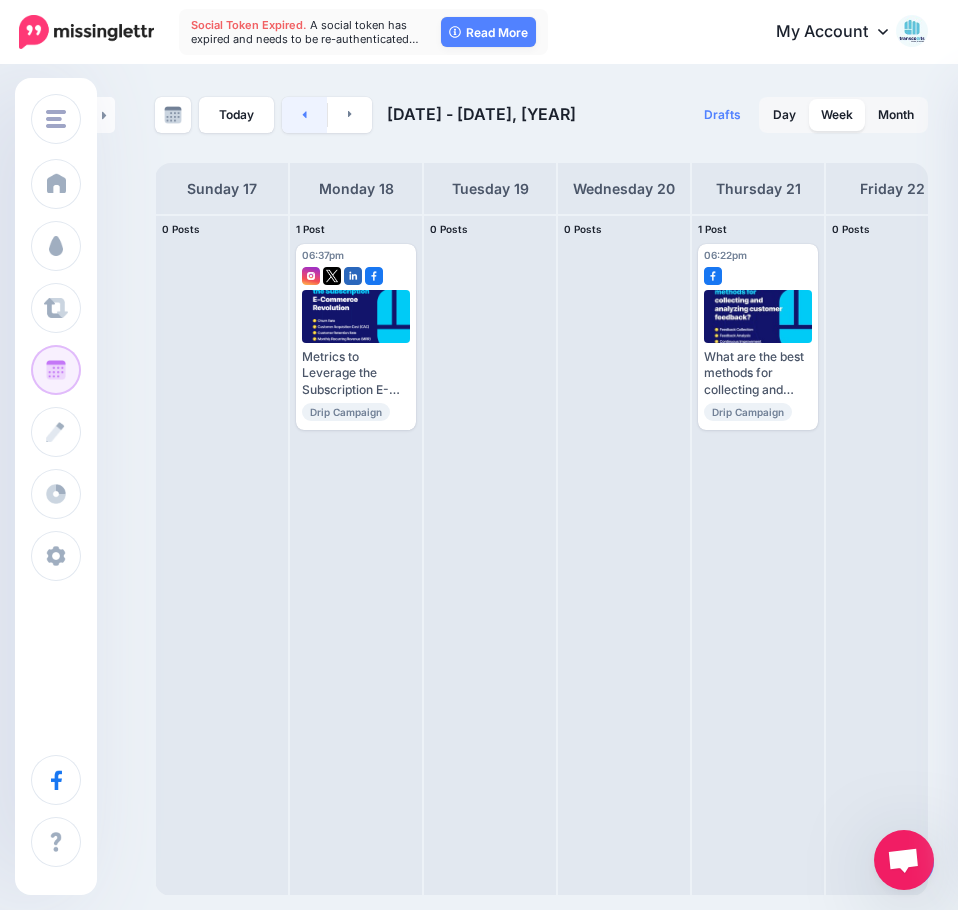 click 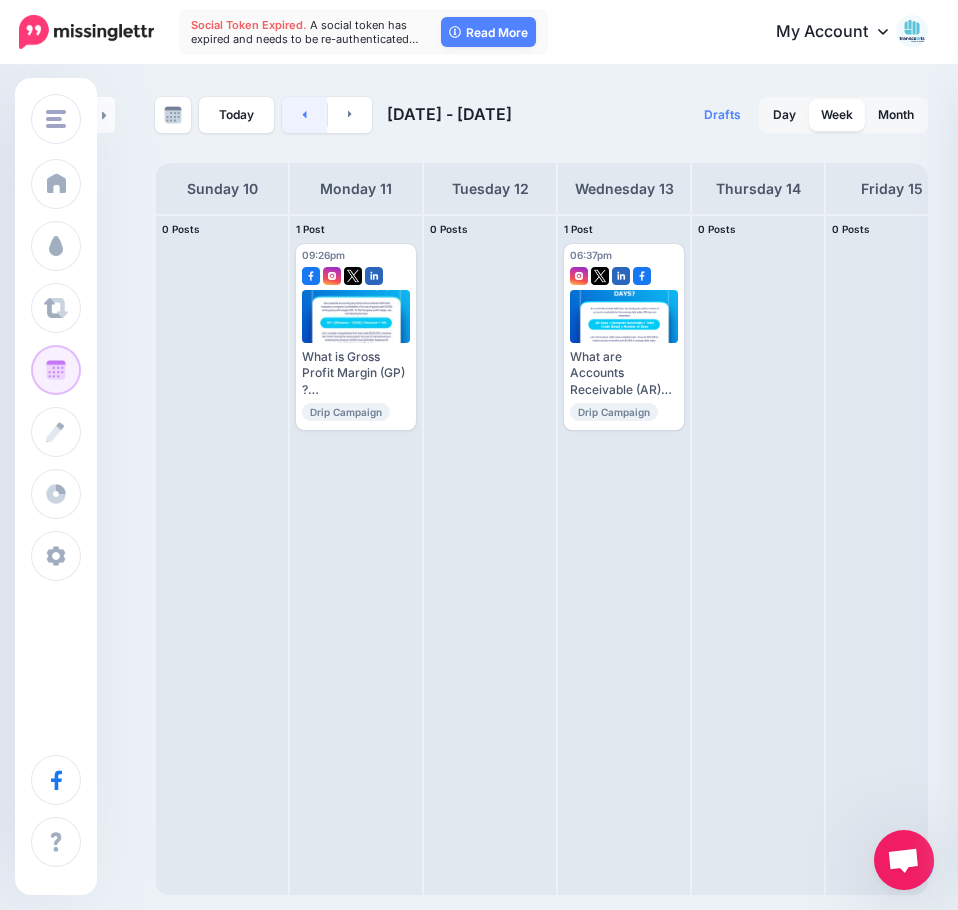 click 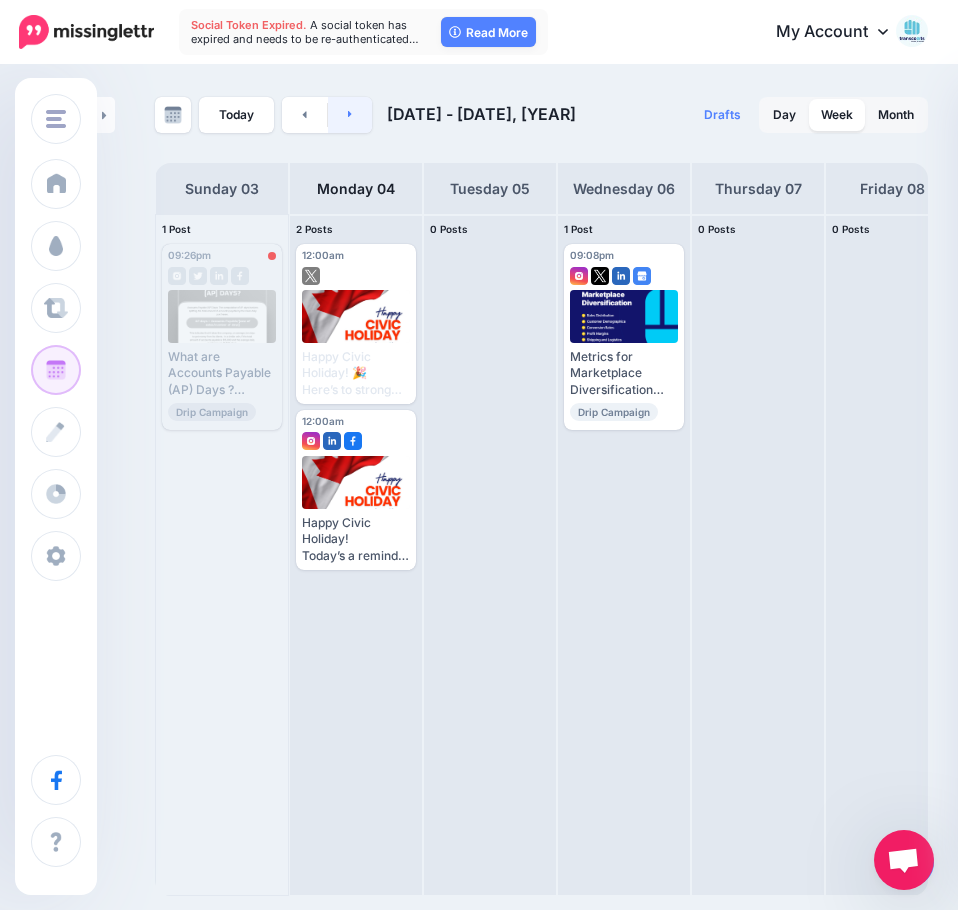 click at bounding box center [350, 115] 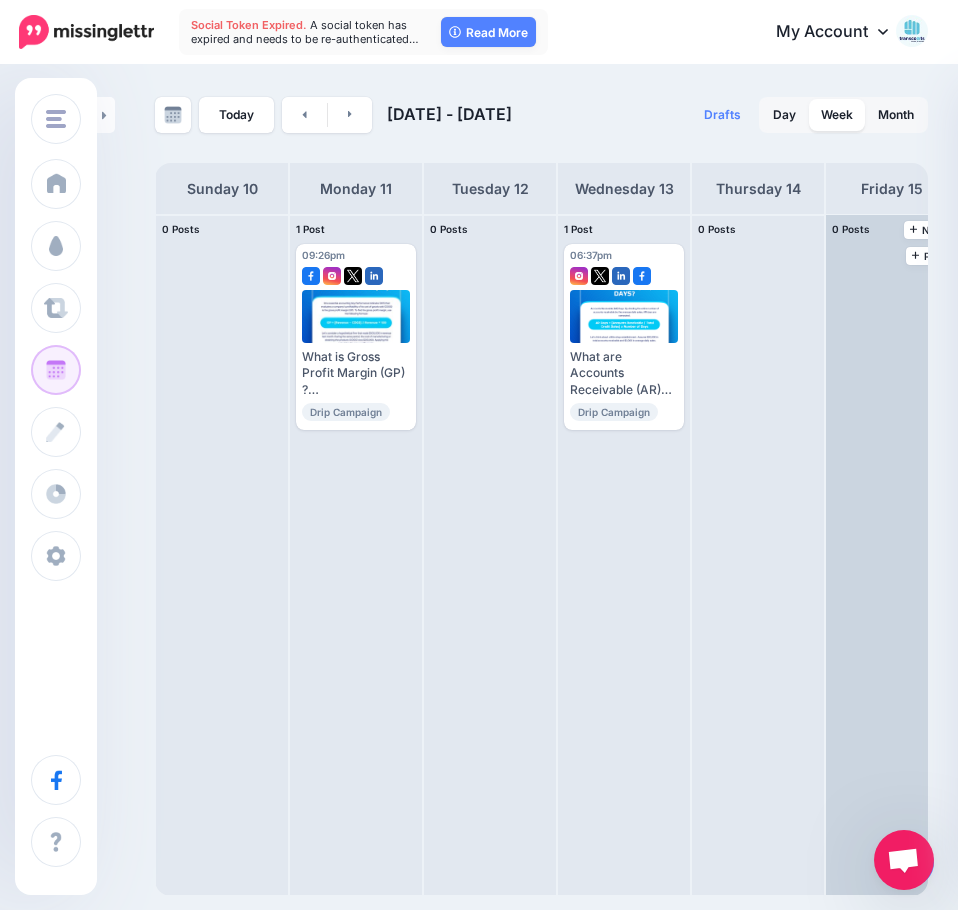 click at bounding box center [892, 555] 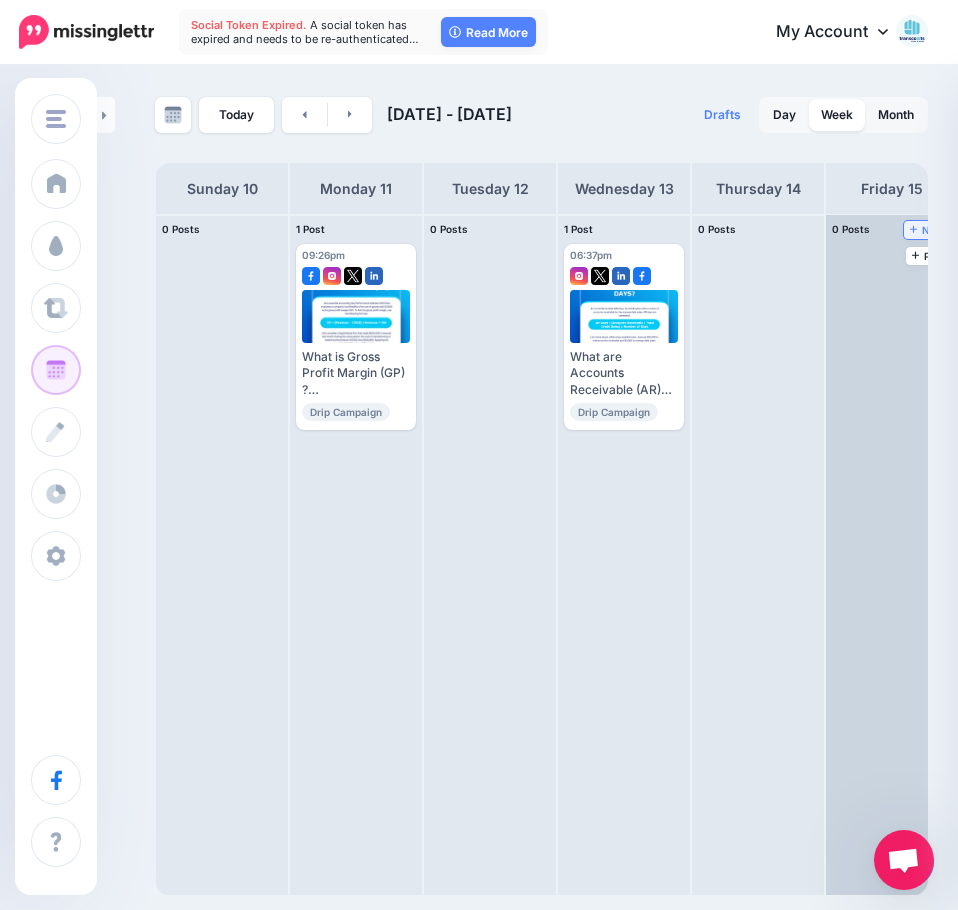 click 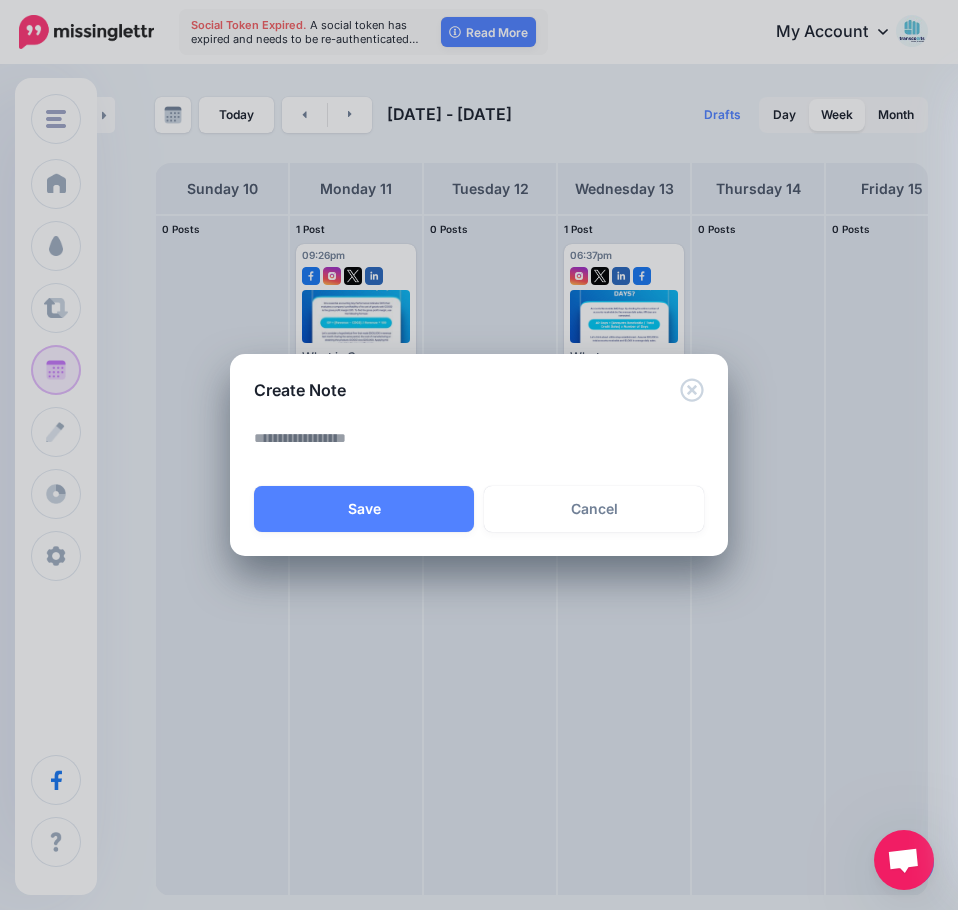click at bounding box center [484, 445] 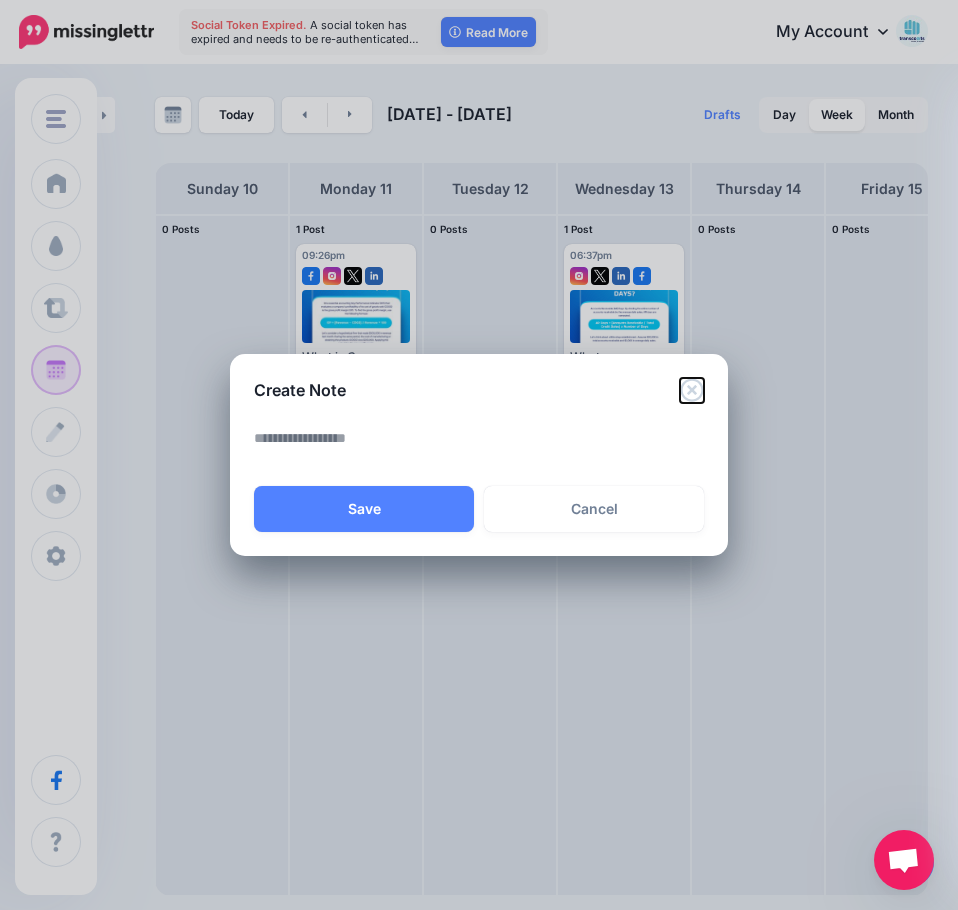 click 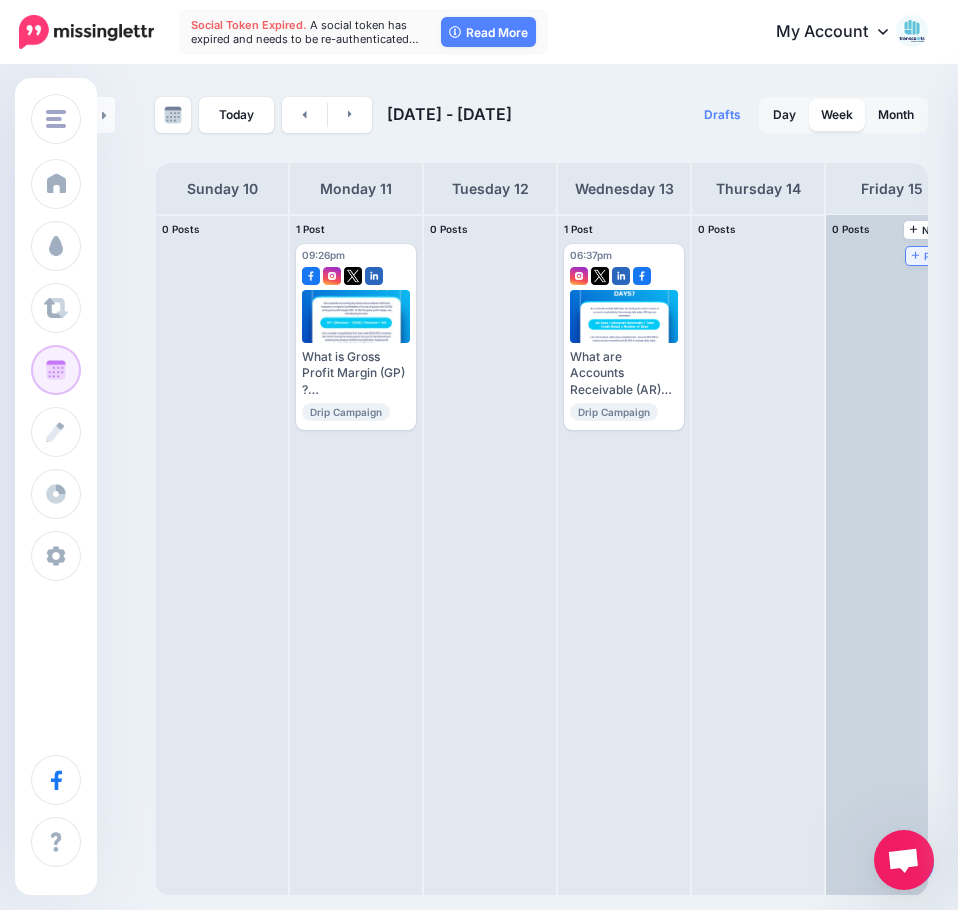 click 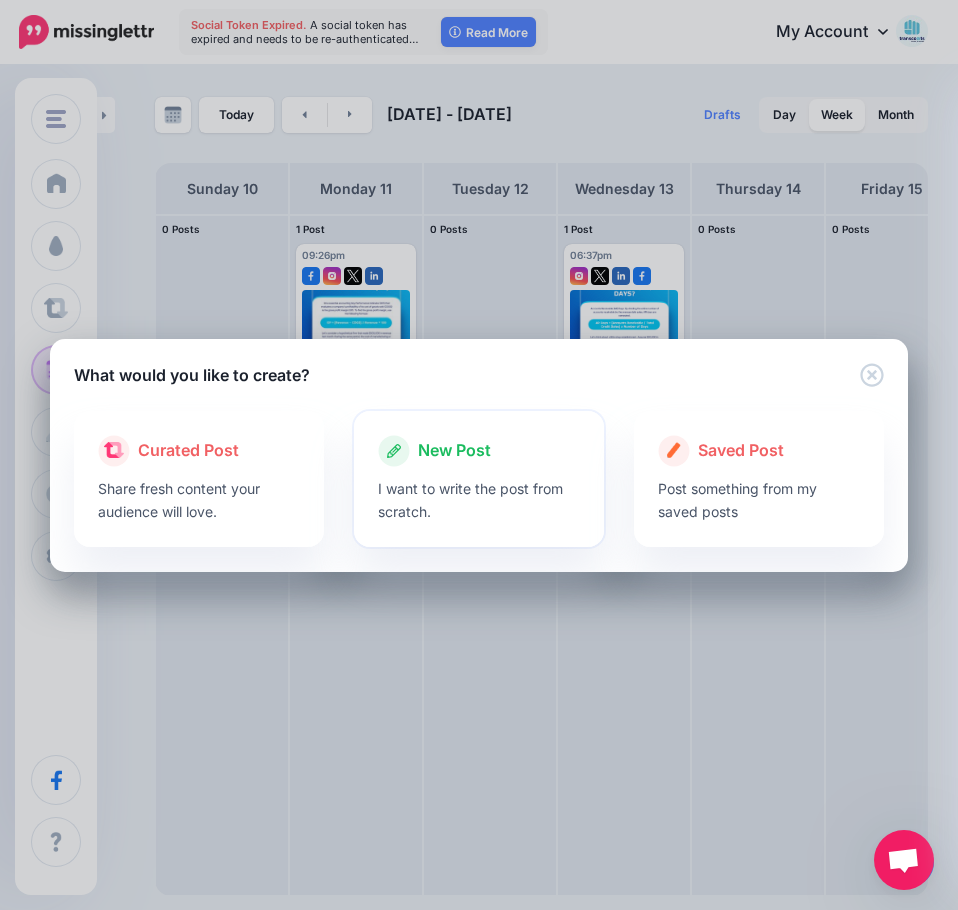 click on "I want to write the post from scratch." at bounding box center [479, 500] 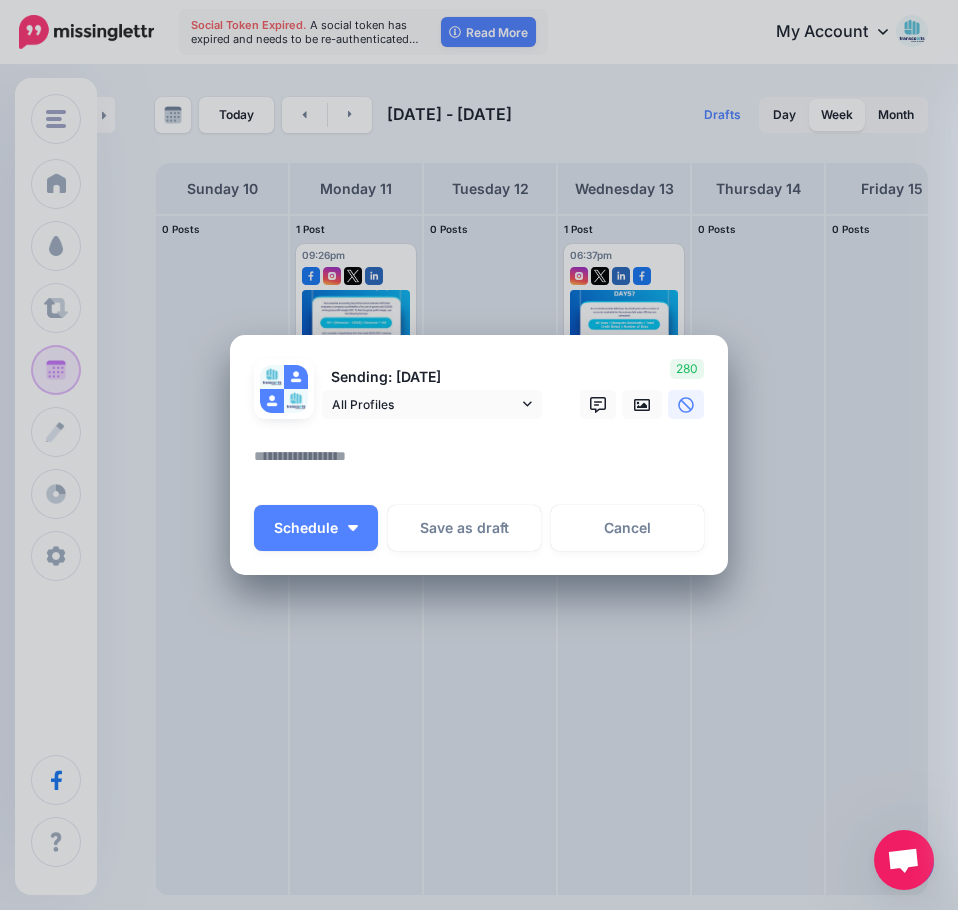 click at bounding box center (484, 463) 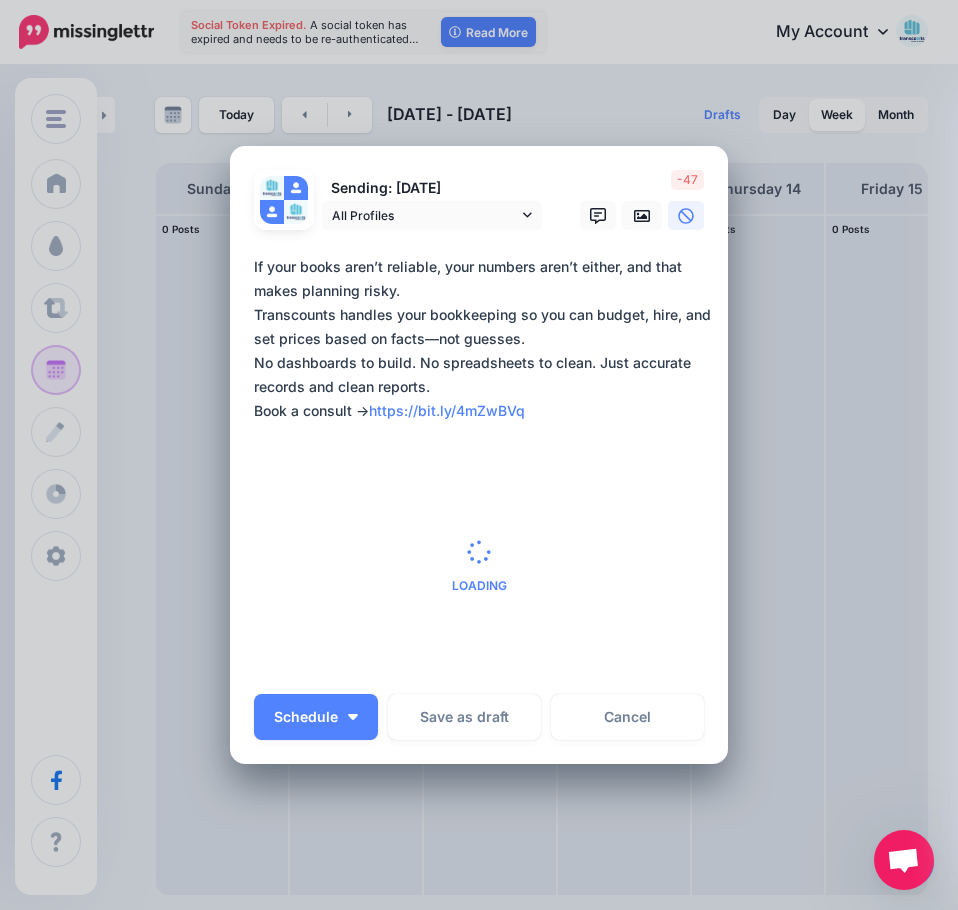 click on "**********" at bounding box center (484, 339) 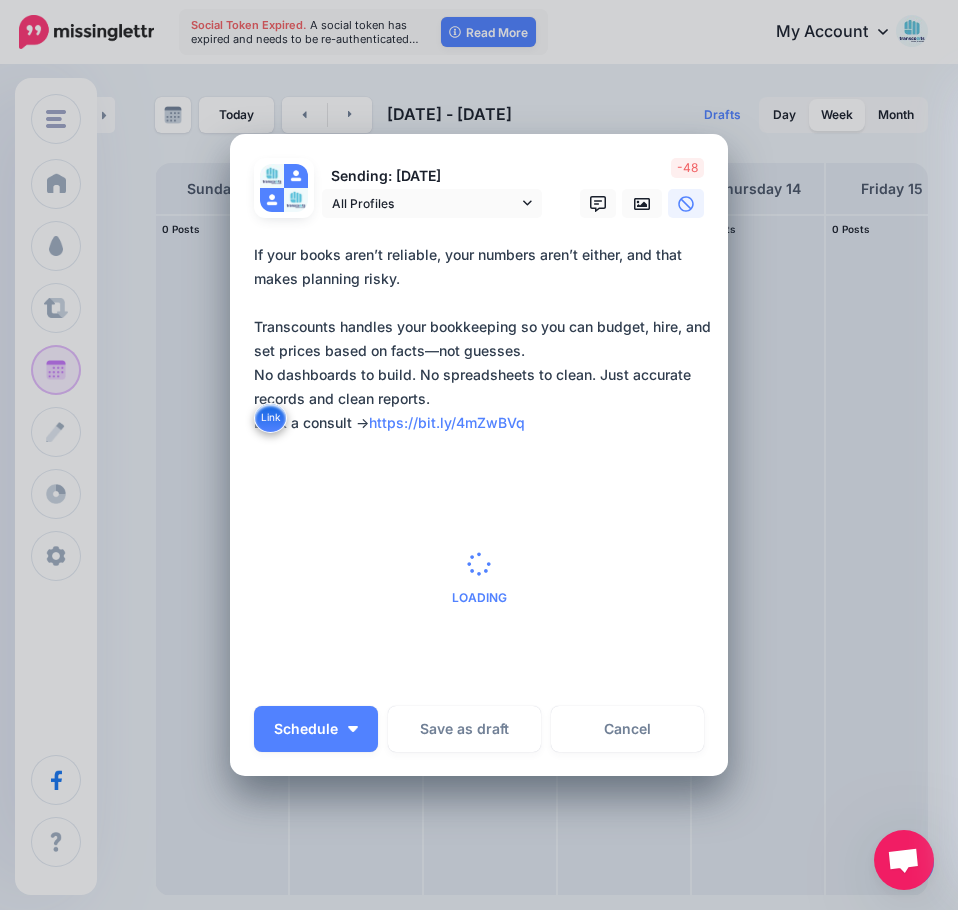 click on "**********" at bounding box center [484, 339] 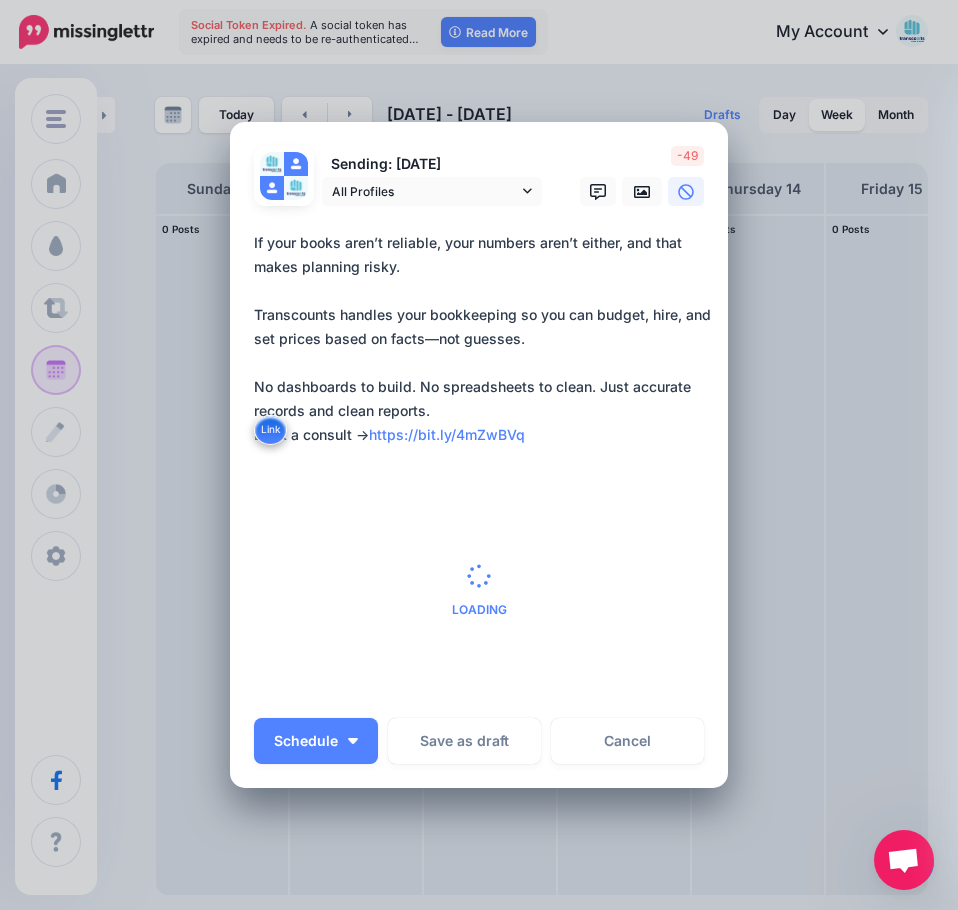 click on "**********" at bounding box center [484, 339] 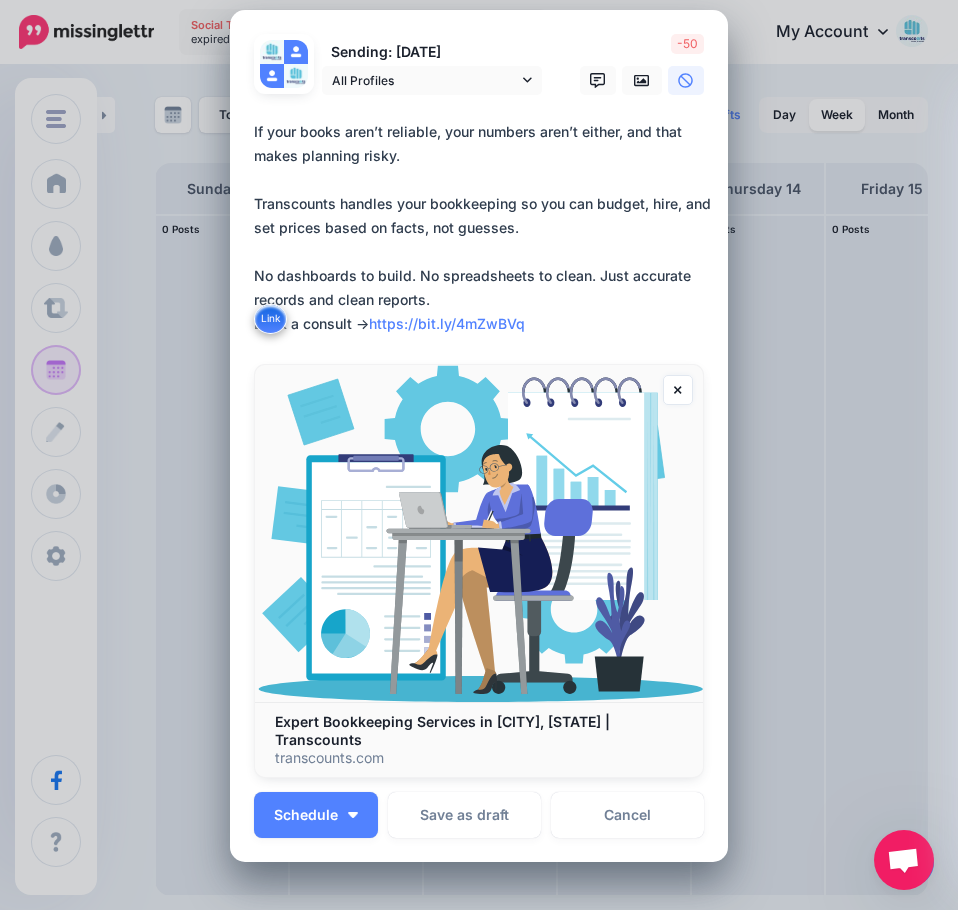 scroll, scrollTop: 2, scrollLeft: 0, axis: vertical 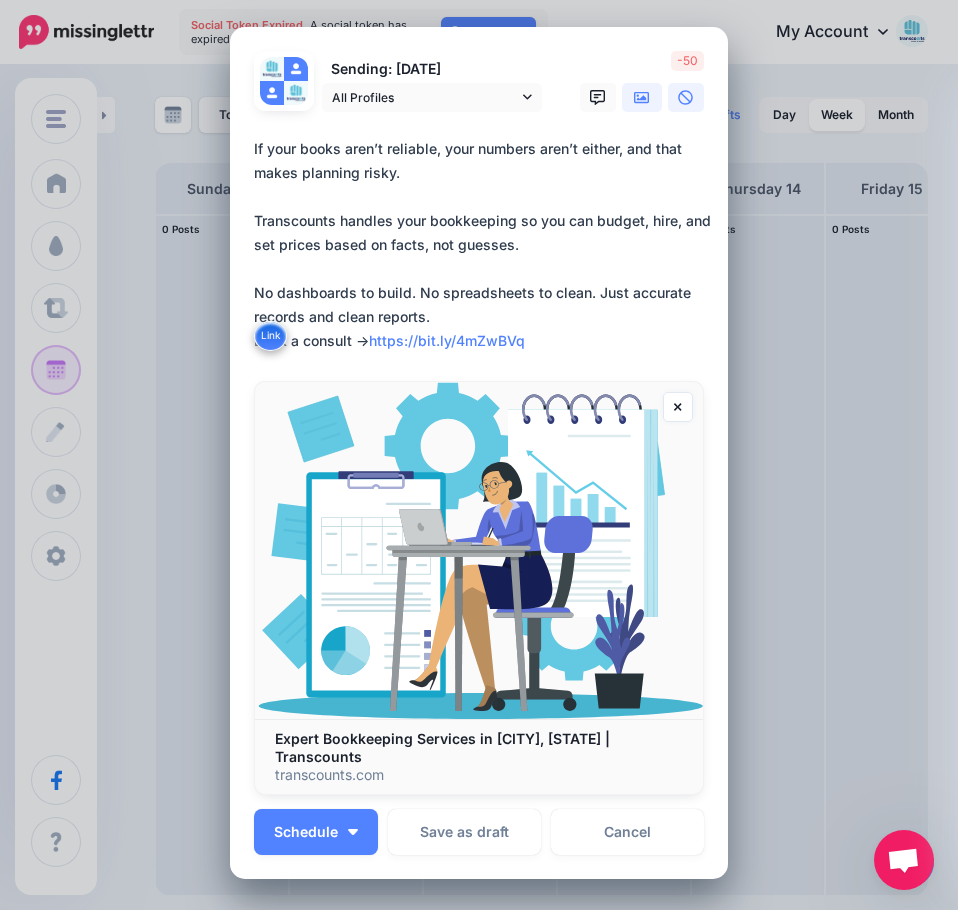 click 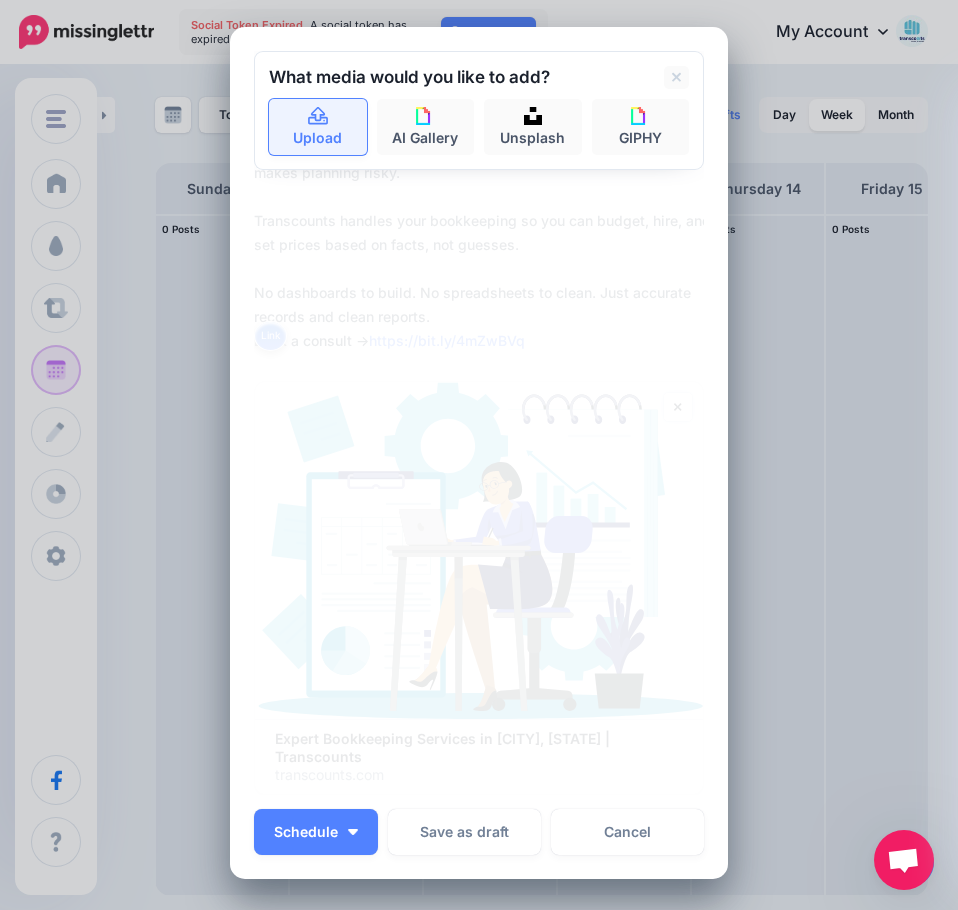 click on "Upload" at bounding box center (318, 127) 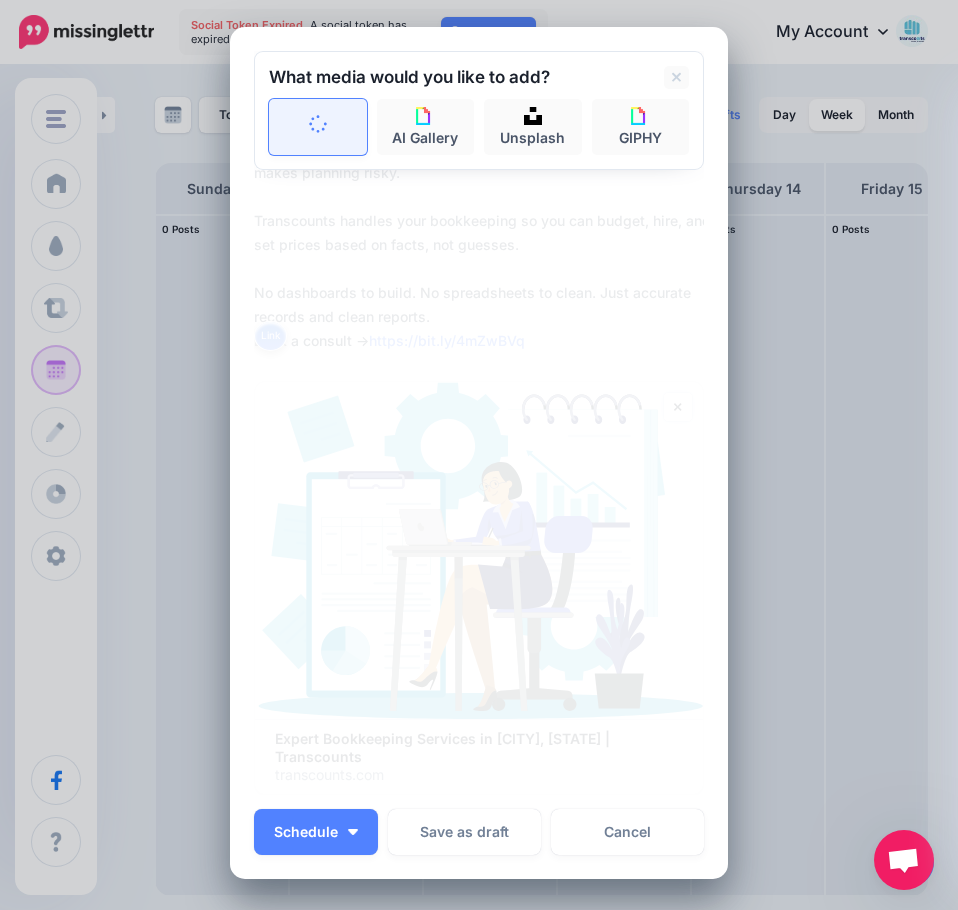 scroll, scrollTop: 0, scrollLeft: 0, axis: both 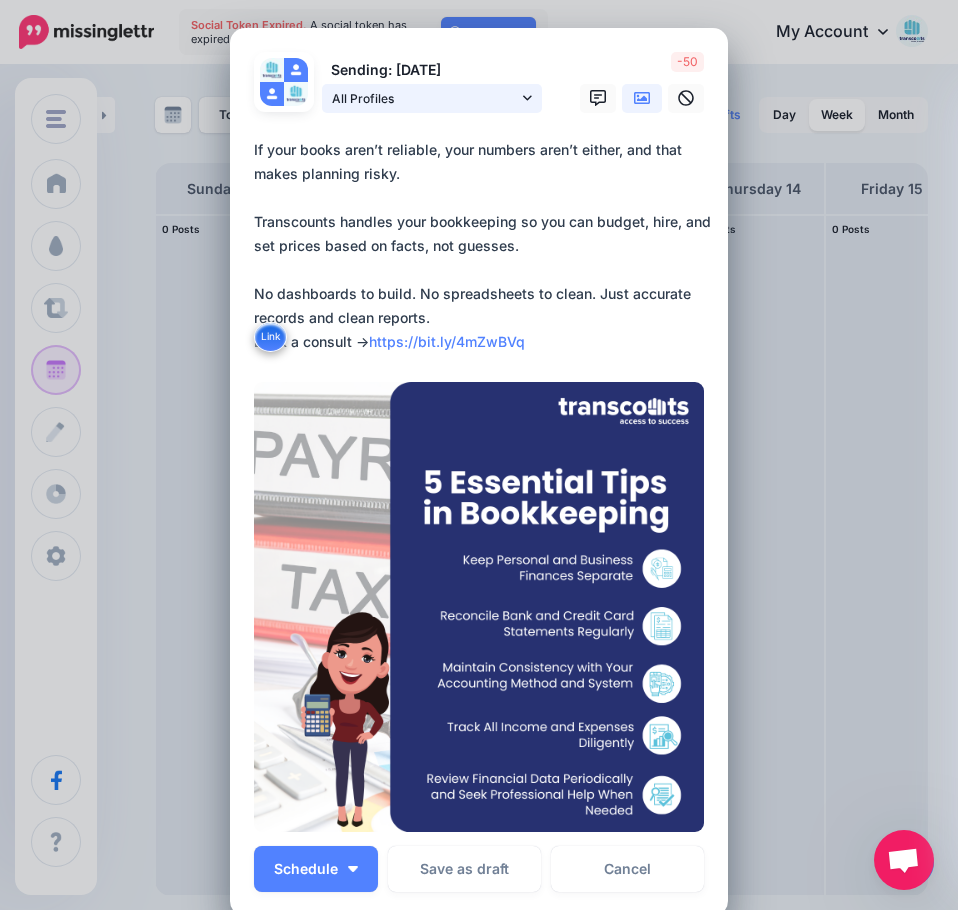 click on "All
Profiles" at bounding box center (432, 98) 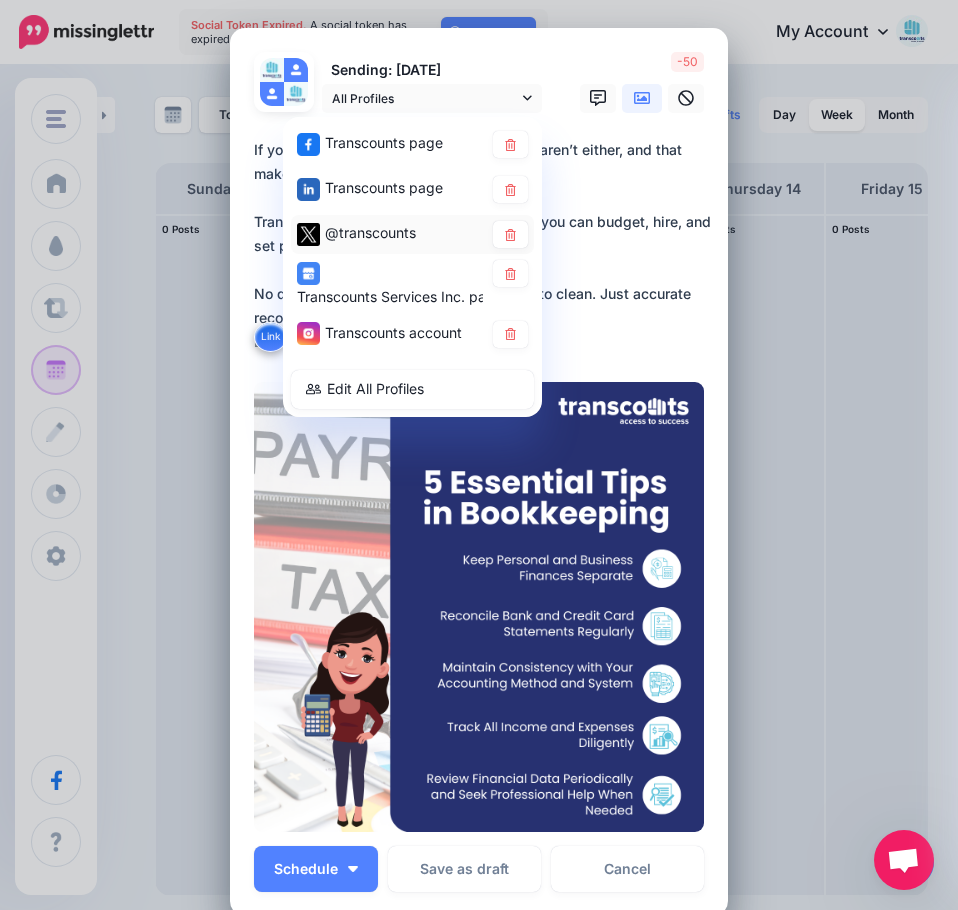 click on "@transcounts" at bounding box center [370, 232] 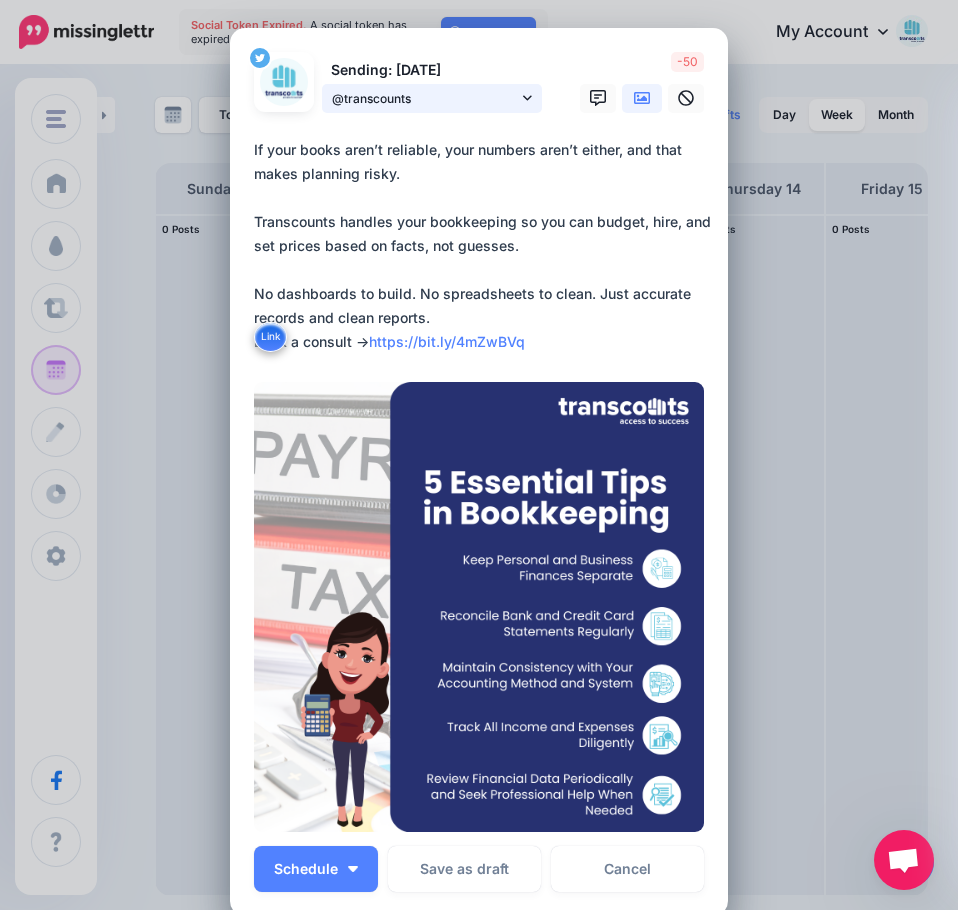click on "@transcounts" at bounding box center [425, 98] 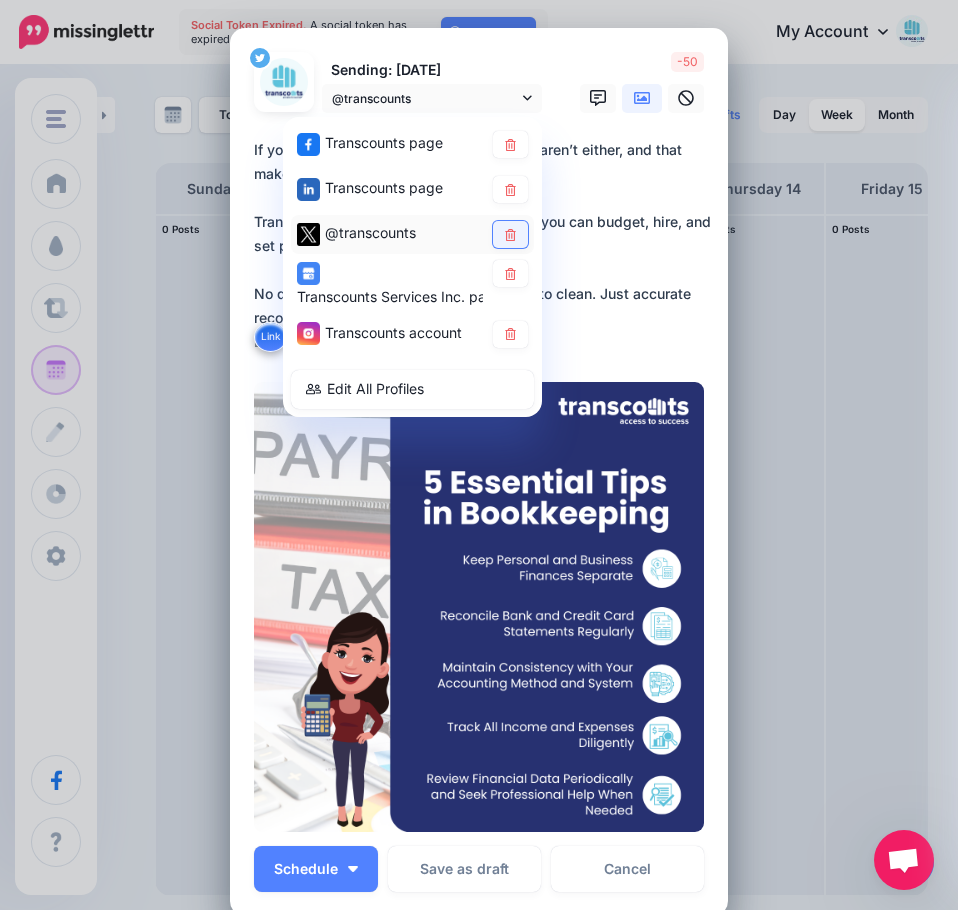 click at bounding box center [510, 234] 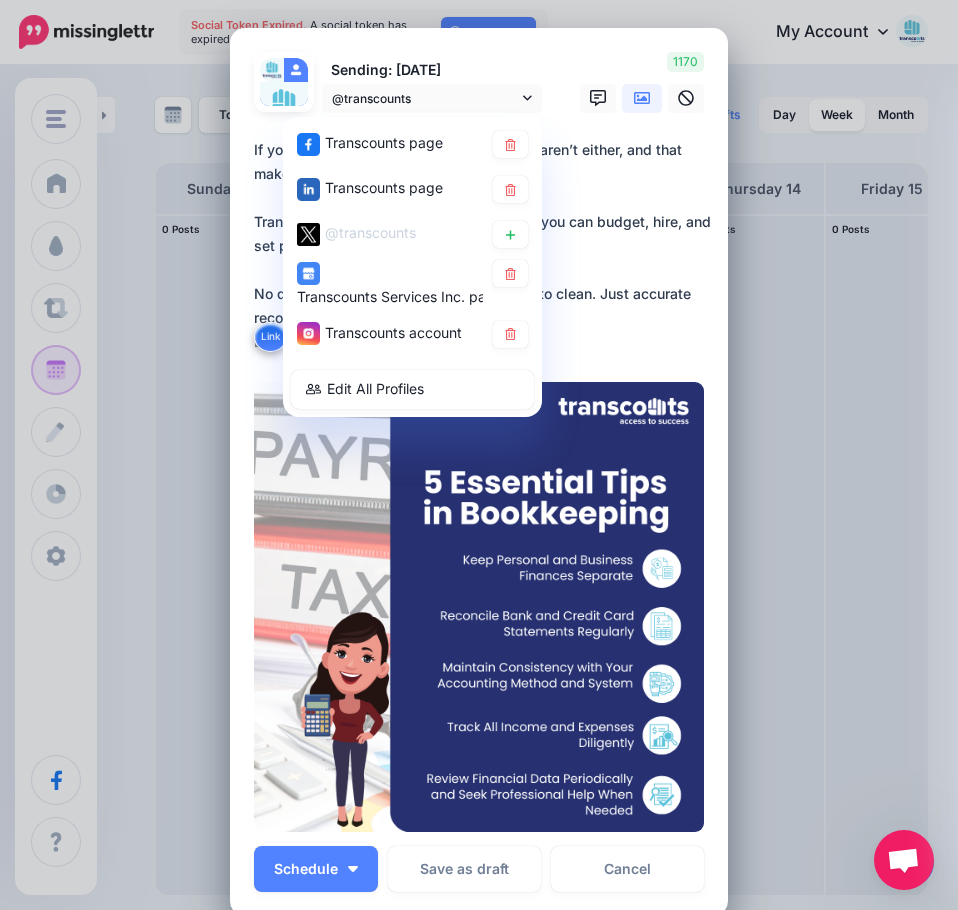 click on "Loading
Sending: [DATE]
@transcounts" at bounding box center (479, 472) 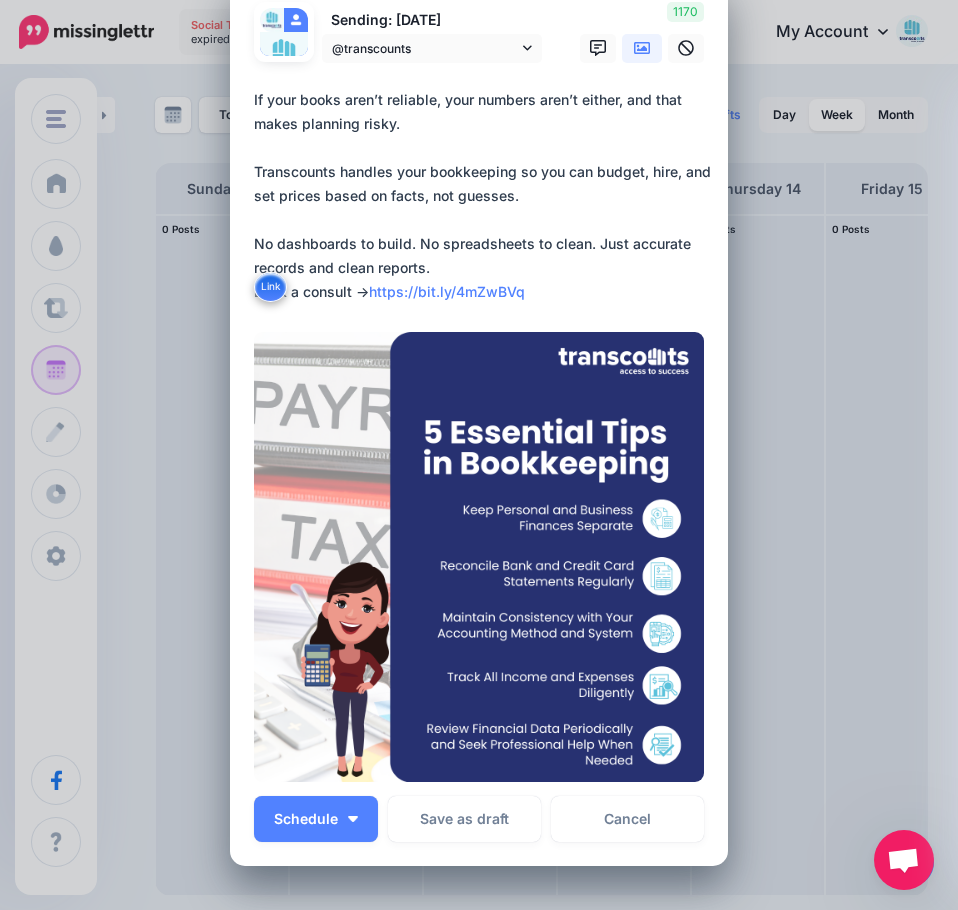 scroll, scrollTop: 100, scrollLeft: 0, axis: vertical 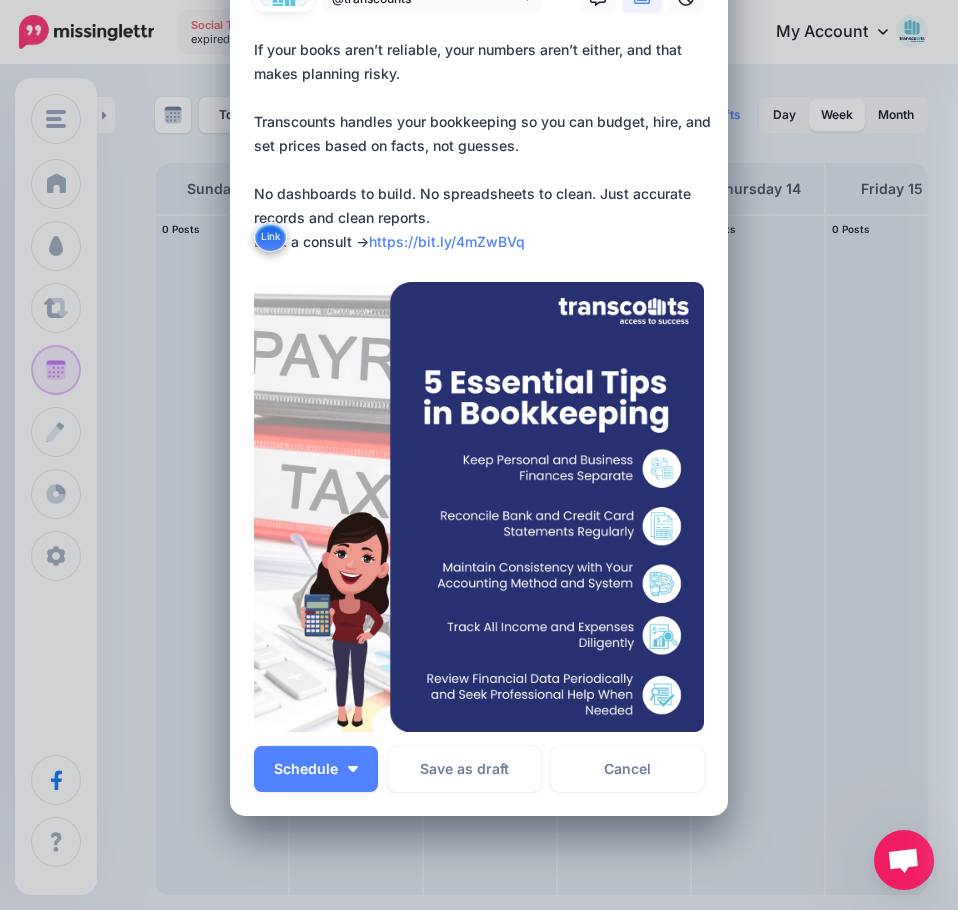 click on "**********" at bounding box center [484, 146] 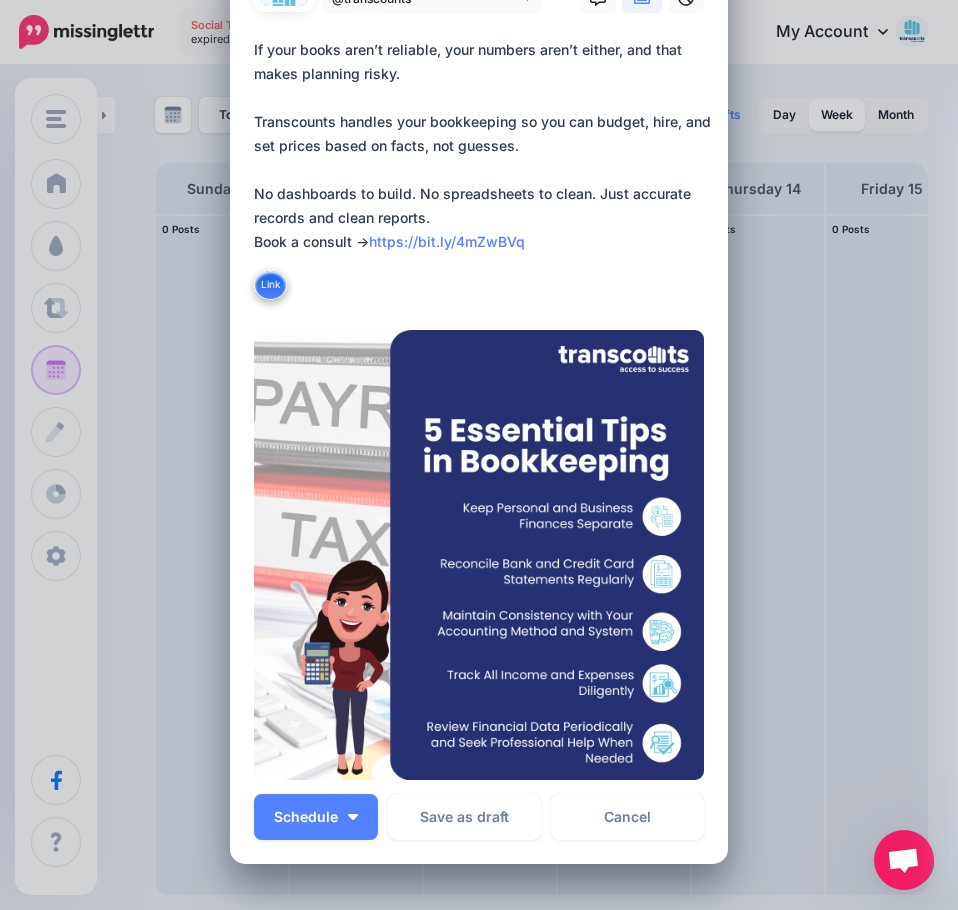 paste on "**********" 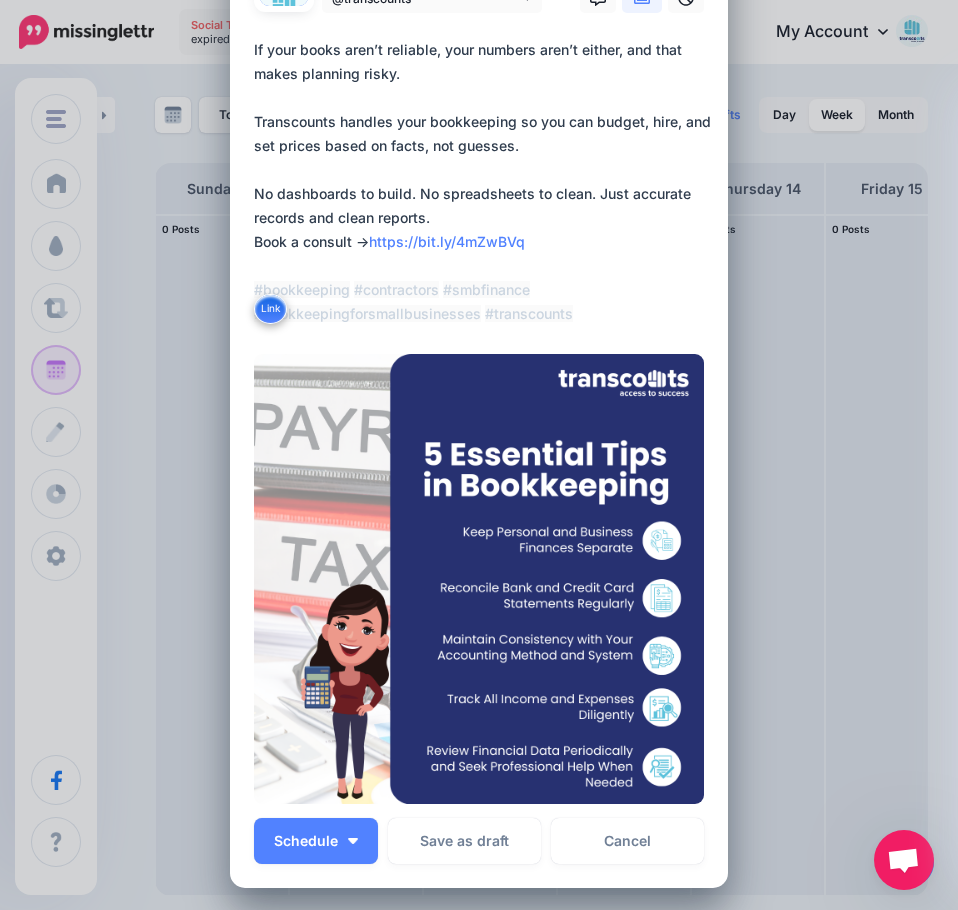 type on "**********" 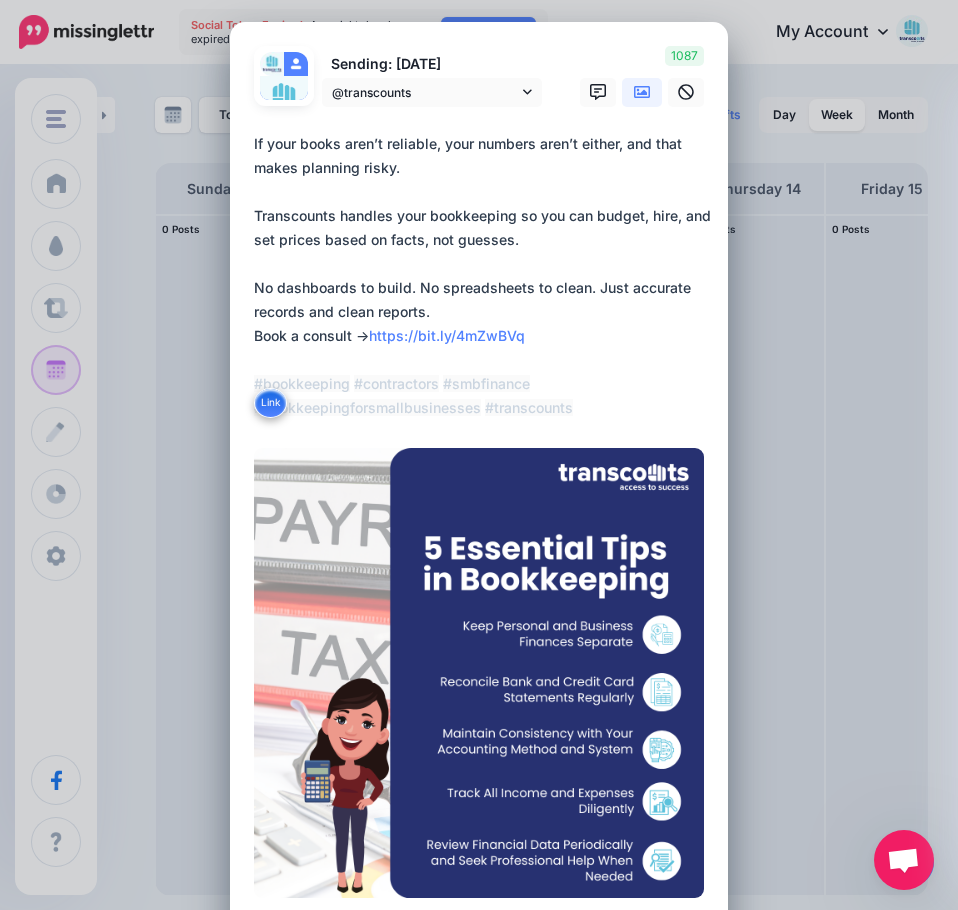 scroll, scrollTop: 0, scrollLeft: 0, axis: both 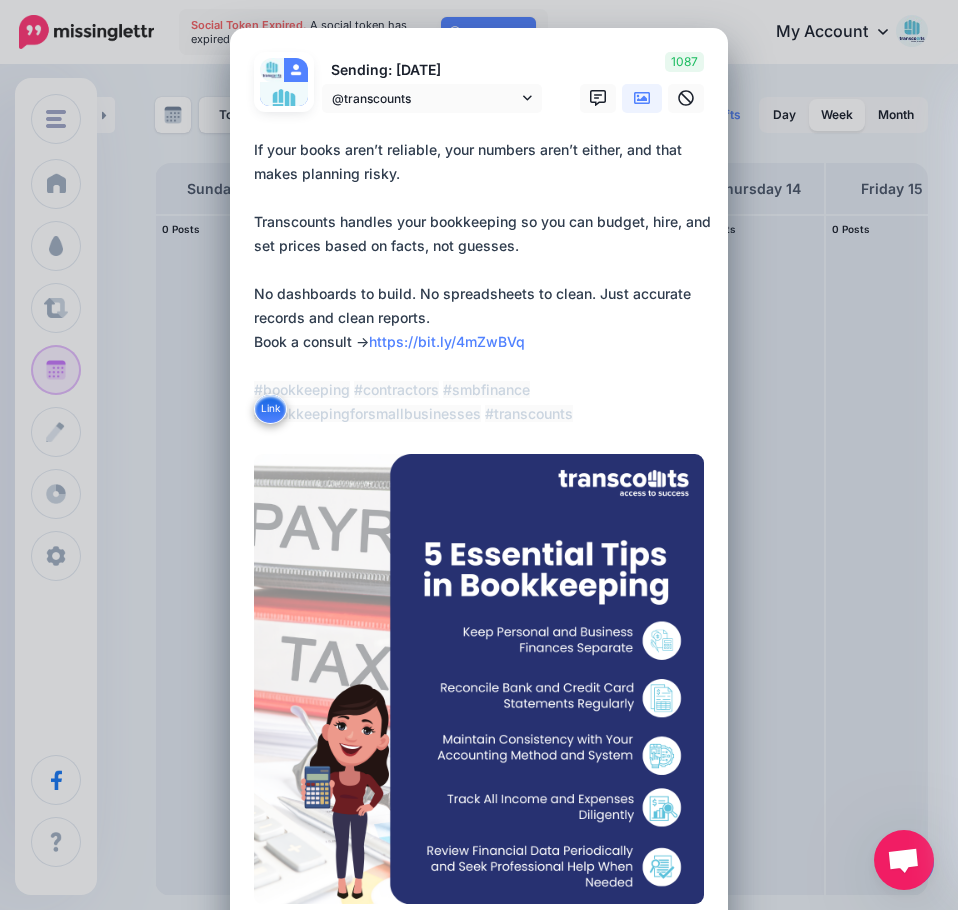 click on "**********" at bounding box center (484, 282) 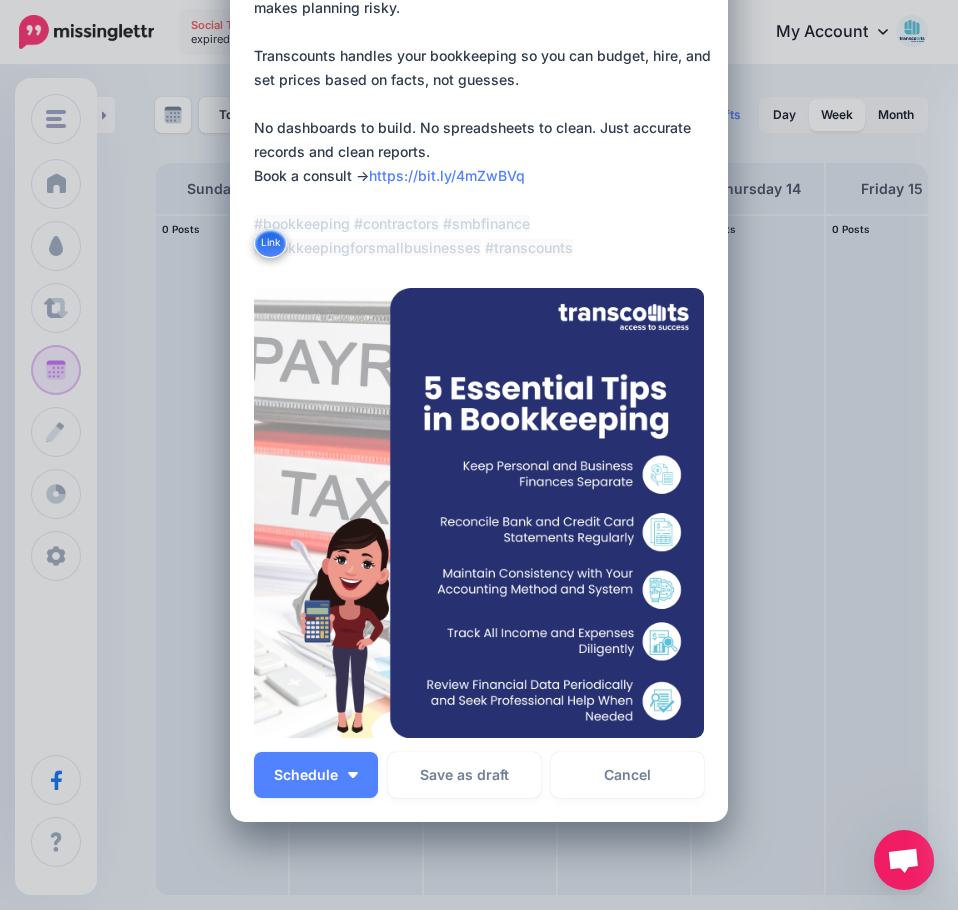 scroll, scrollTop: 295, scrollLeft: 0, axis: vertical 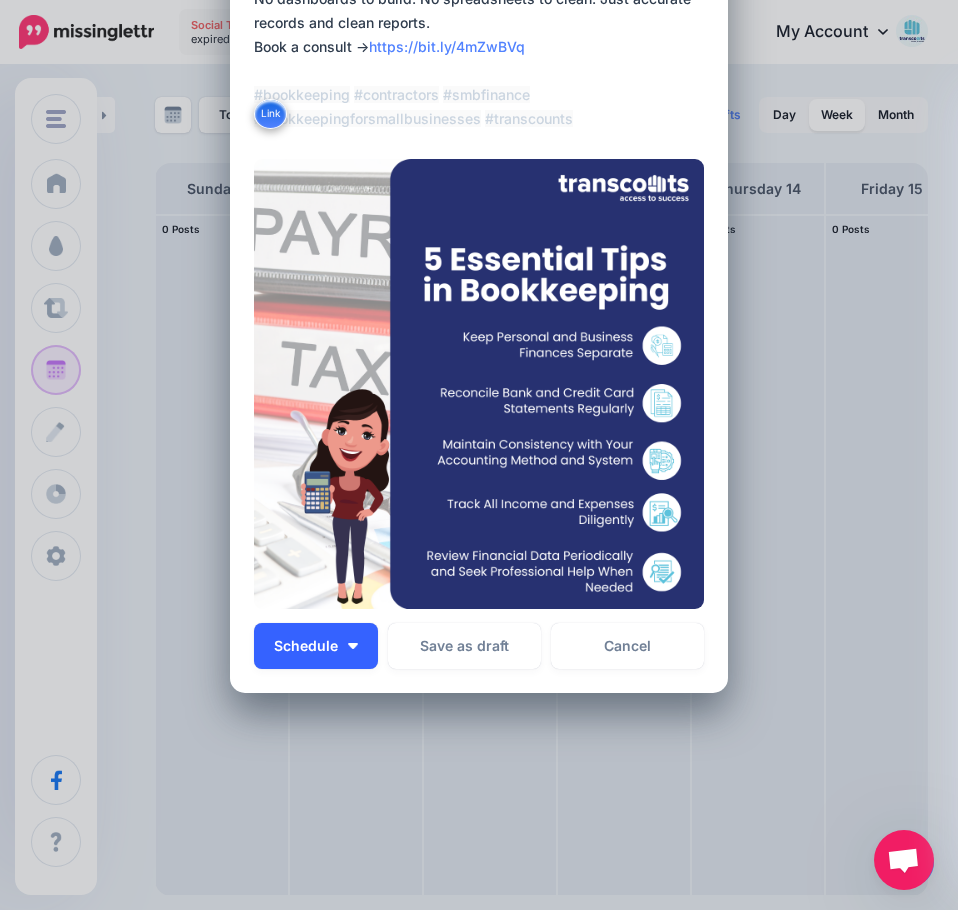 click on "Schedule" at bounding box center [316, 646] 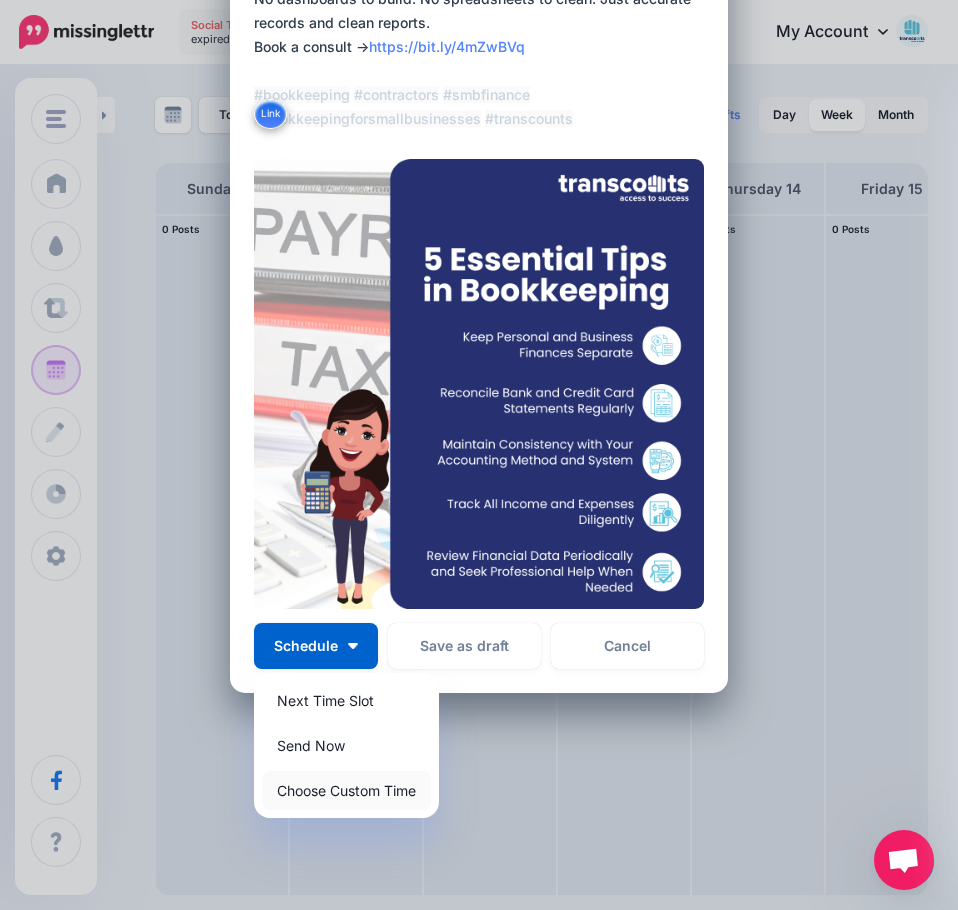 click on "Choose Custom Time" at bounding box center [346, 790] 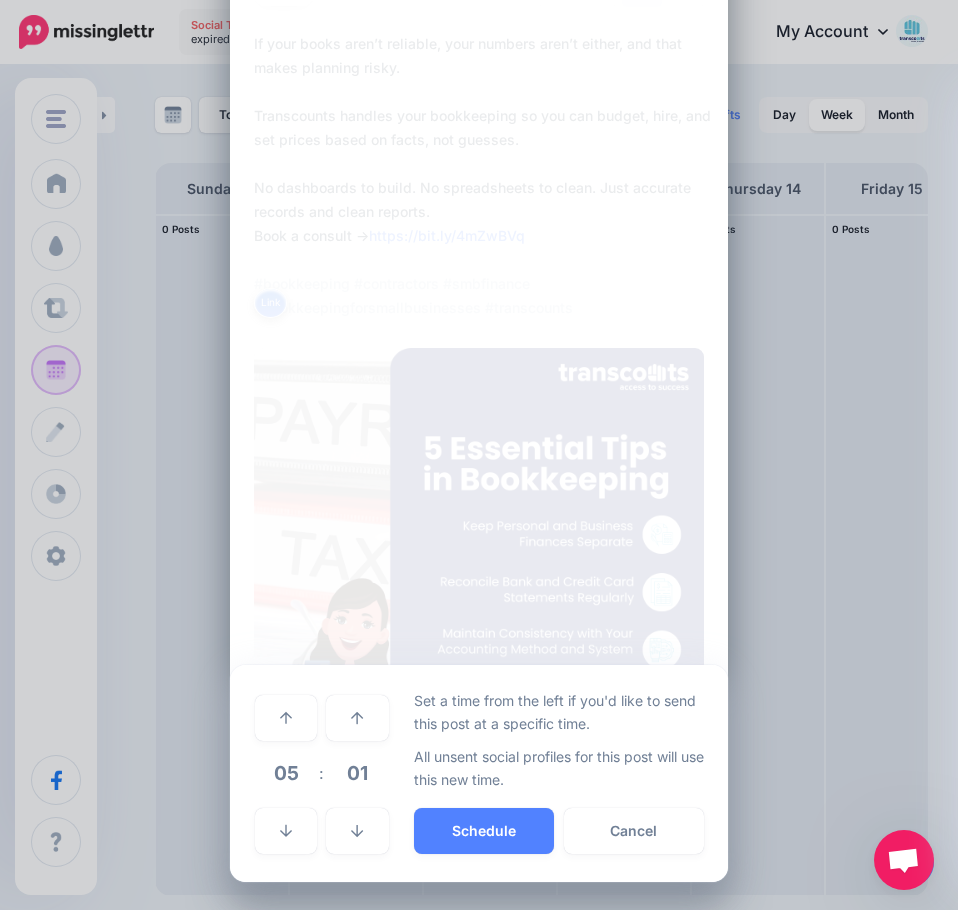 scroll, scrollTop: 106, scrollLeft: 0, axis: vertical 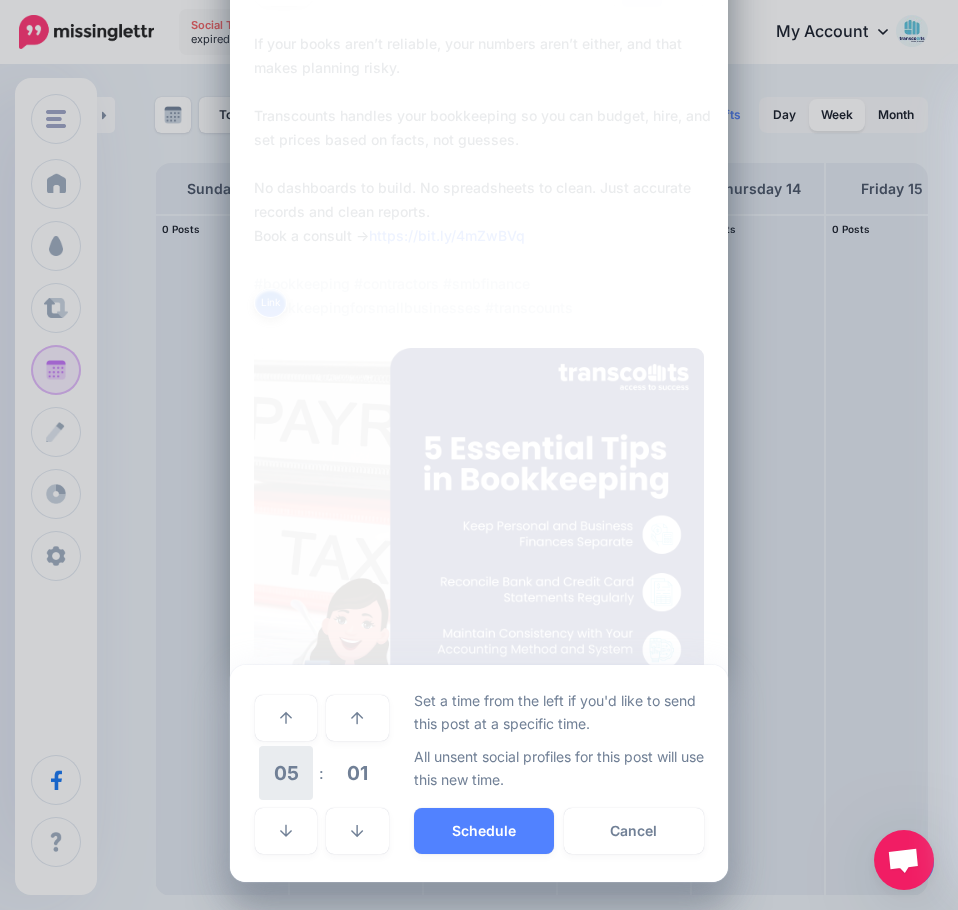 click on "05" at bounding box center [286, 773] 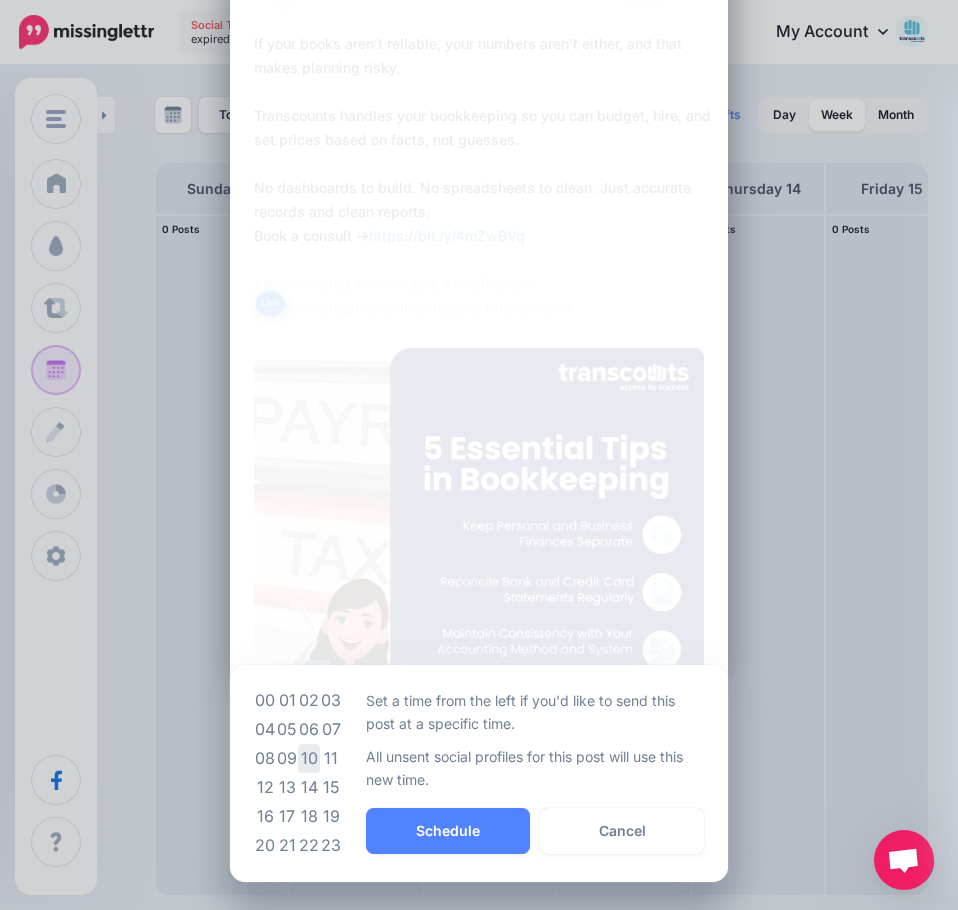 click on "10" at bounding box center (309, 758) 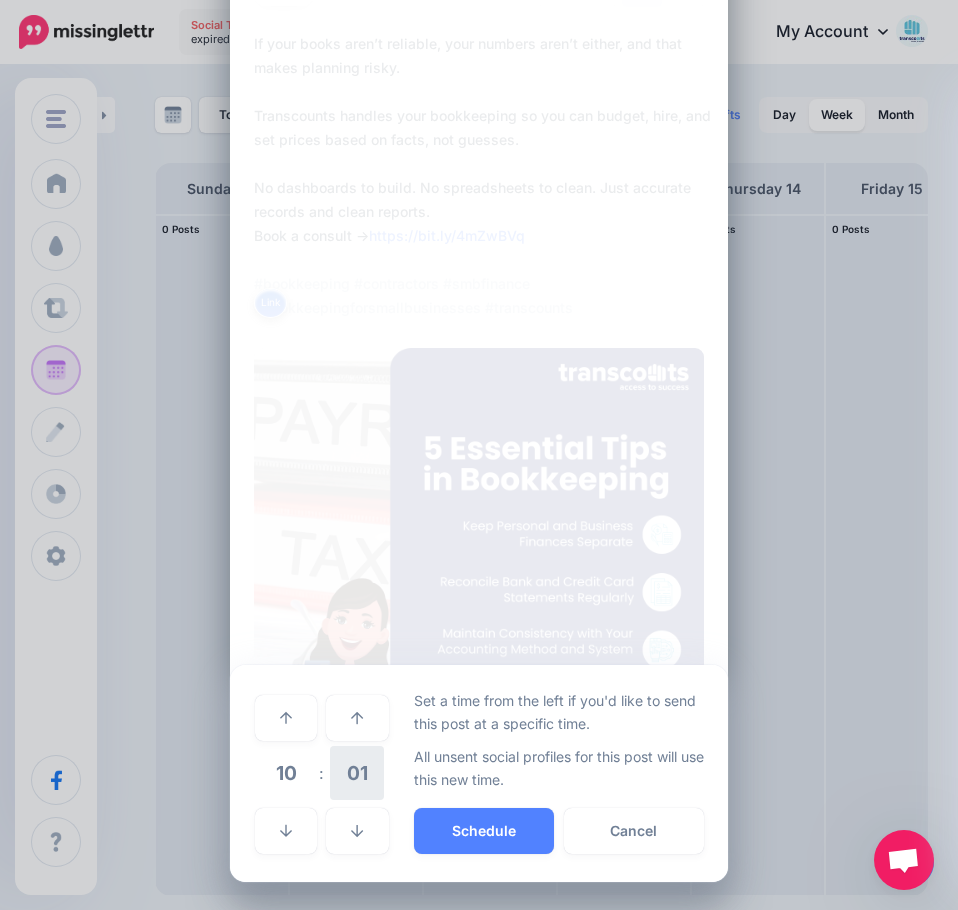 click on "01" at bounding box center (357, 773) 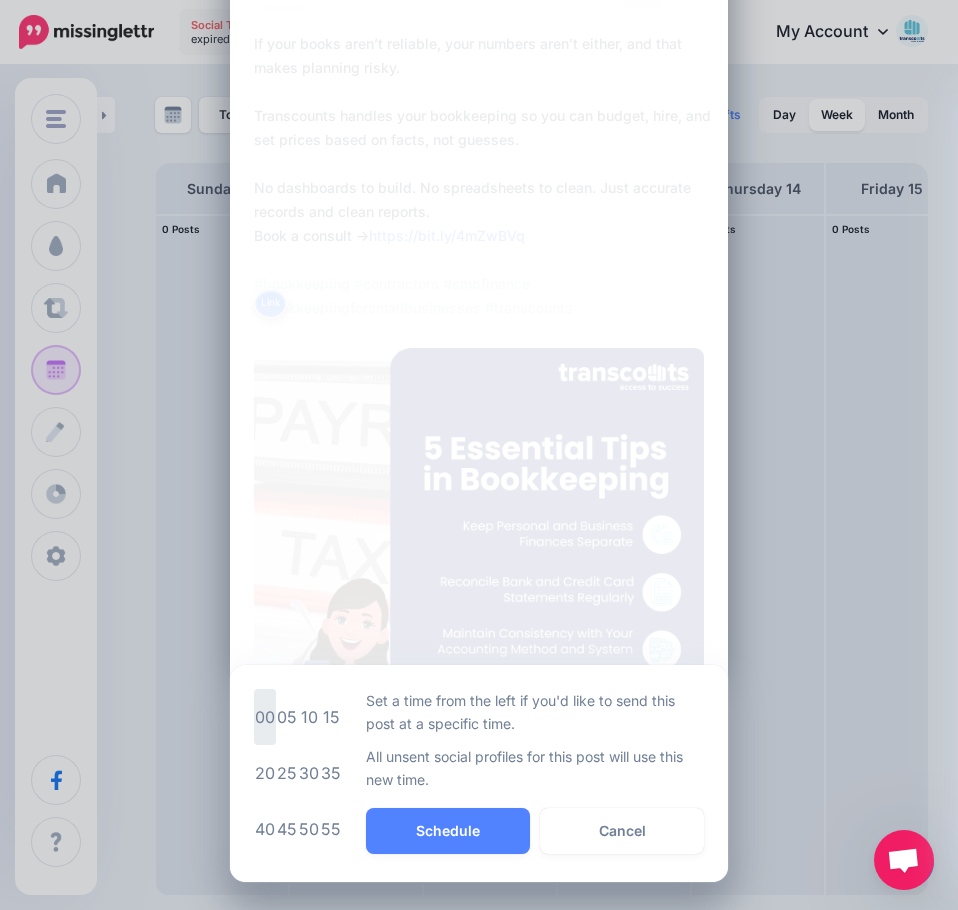 click on "00" at bounding box center [265, 717] 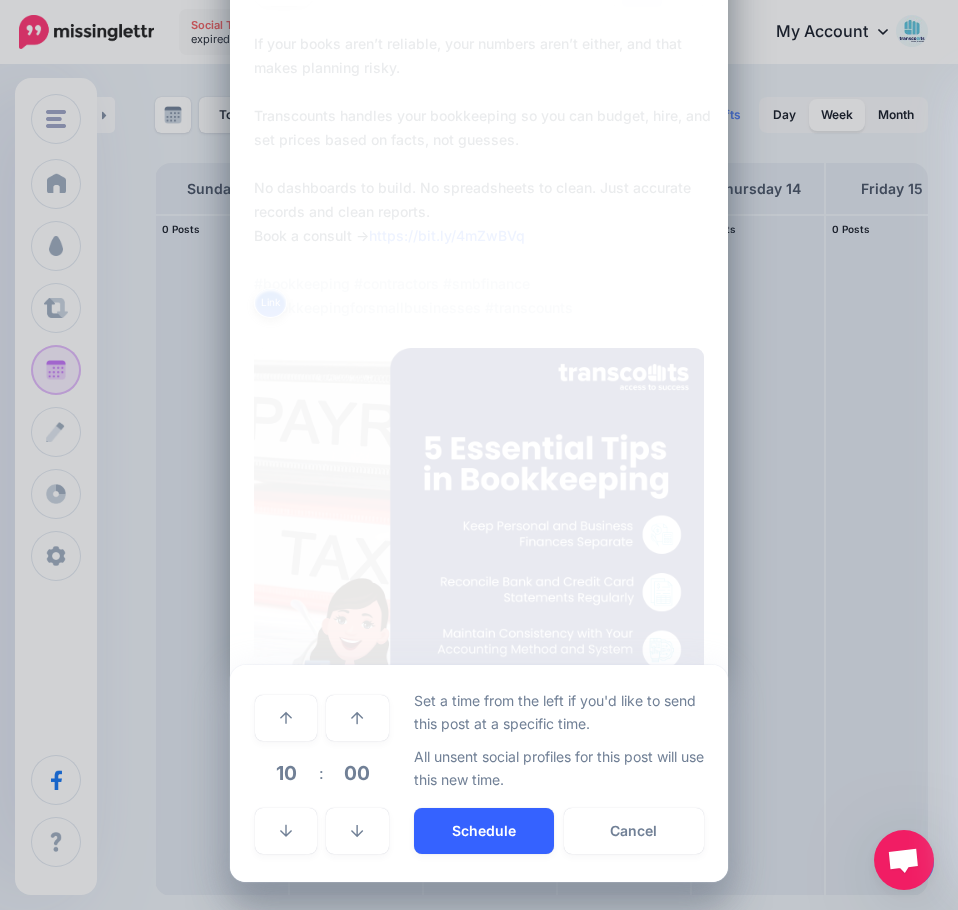 click on "Schedule" at bounding box center [484, 831] 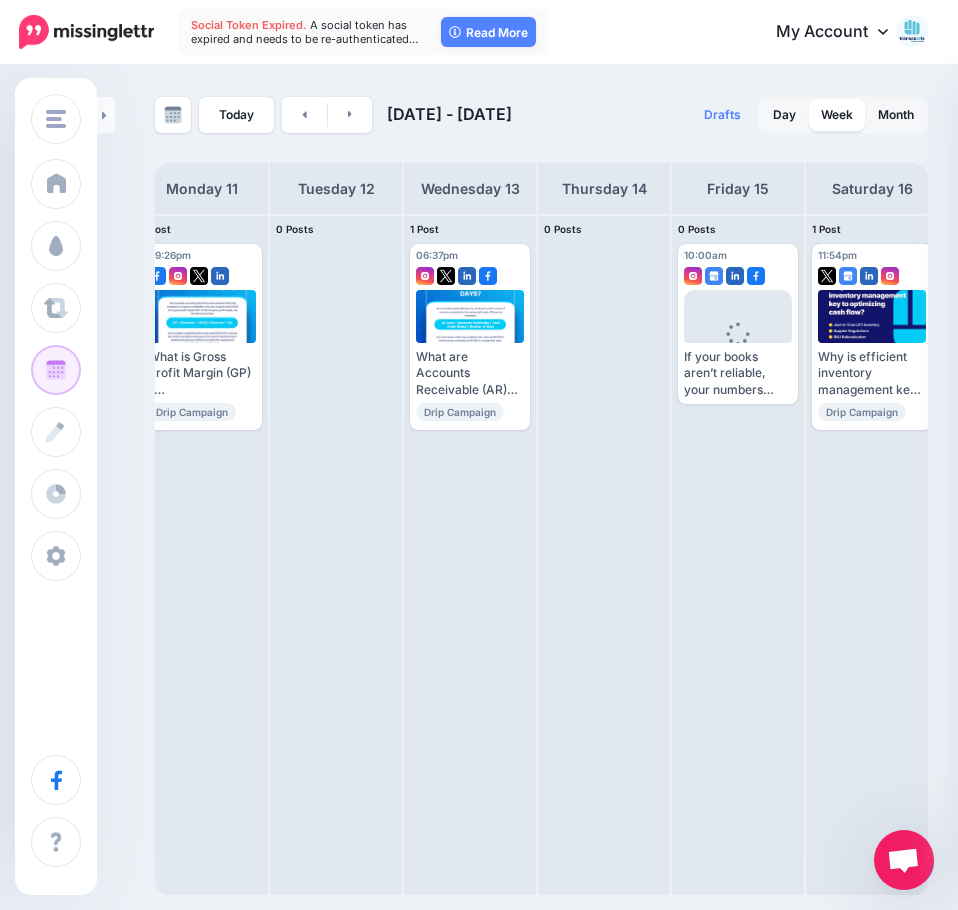scroll, scrollTop: 0, scrollLeft: 165, axis: horizontal 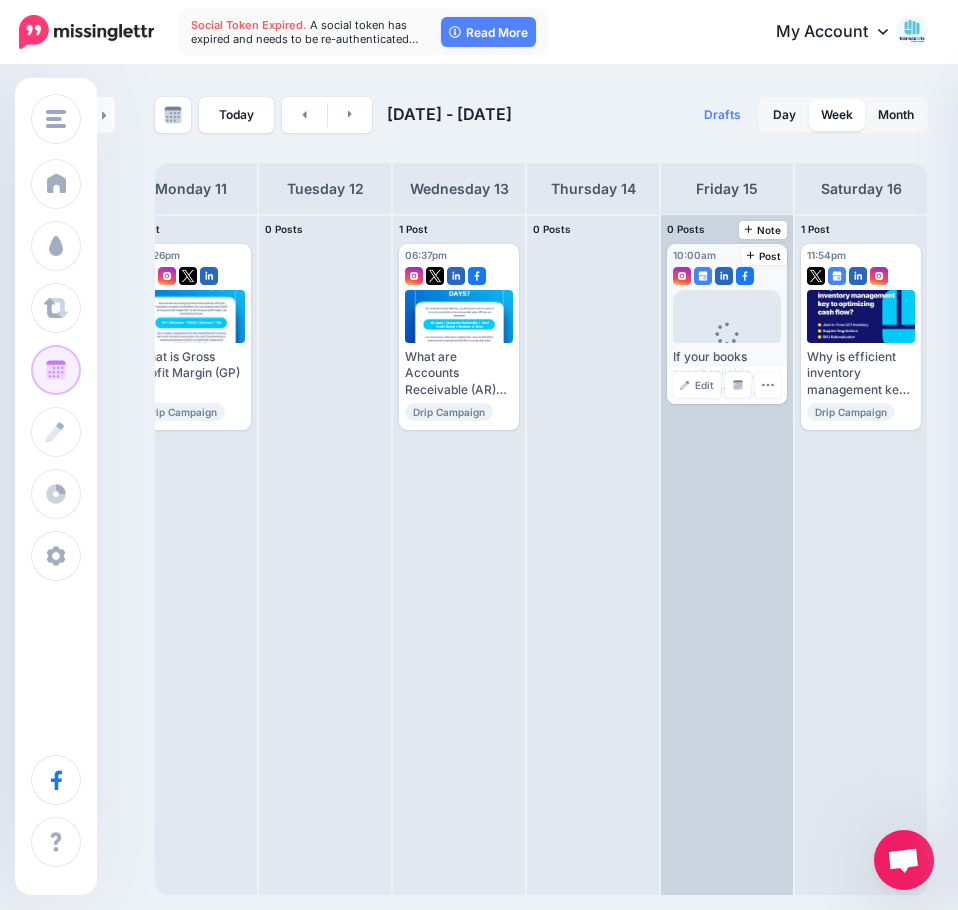 click on "Loading" at bounding box center [727, 347] 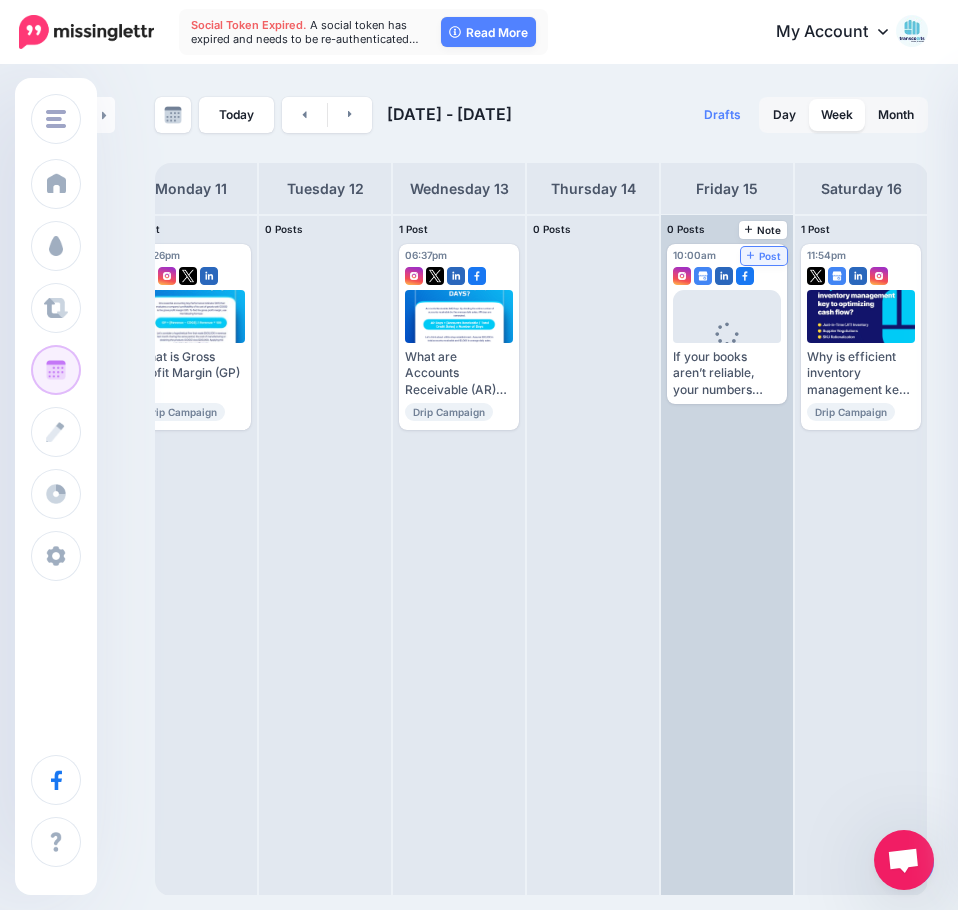 click on "Post" at bounding box center [764, 256] 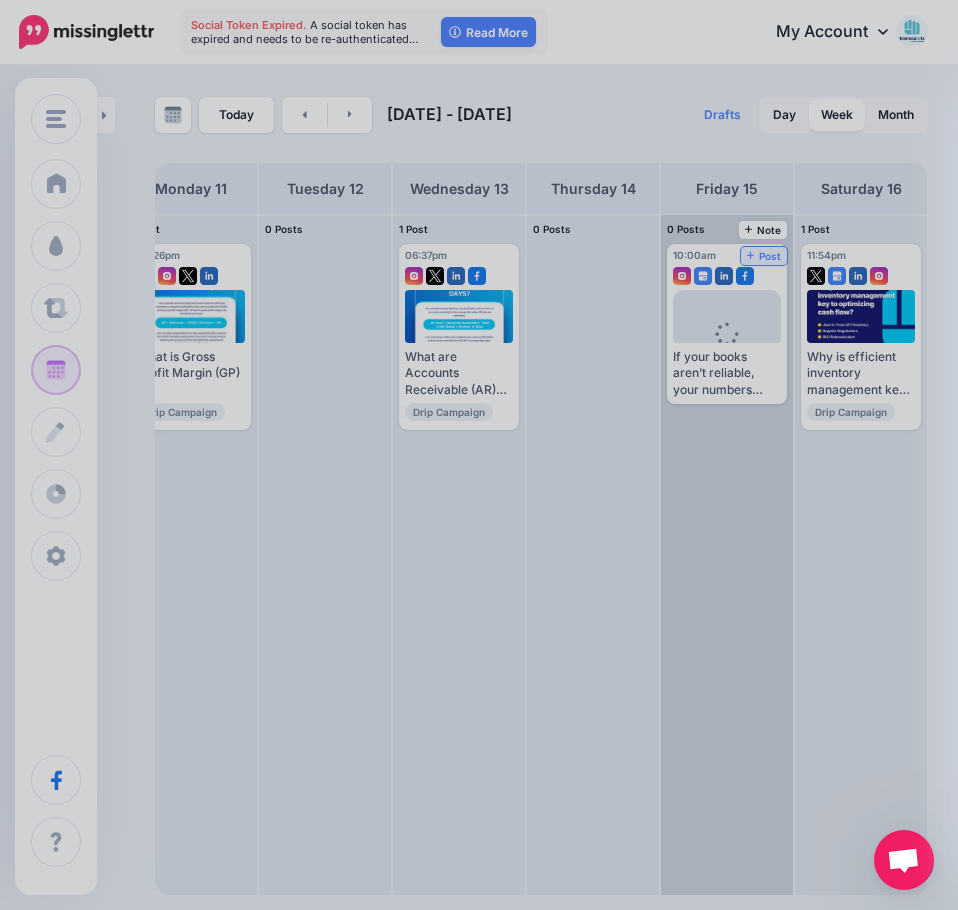 scroll, scrollTop: 0, scrollLeft: 0, axis: both 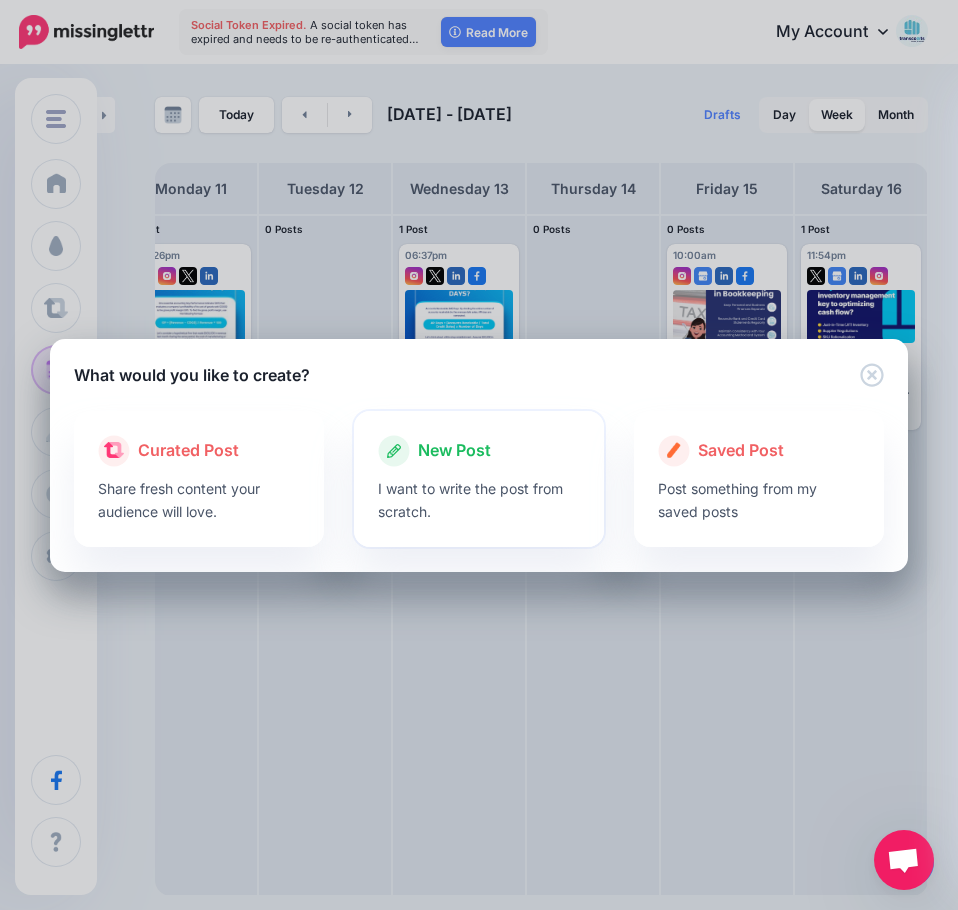 click on "I want to write the post from scratch." at bounding box center [479, 500] 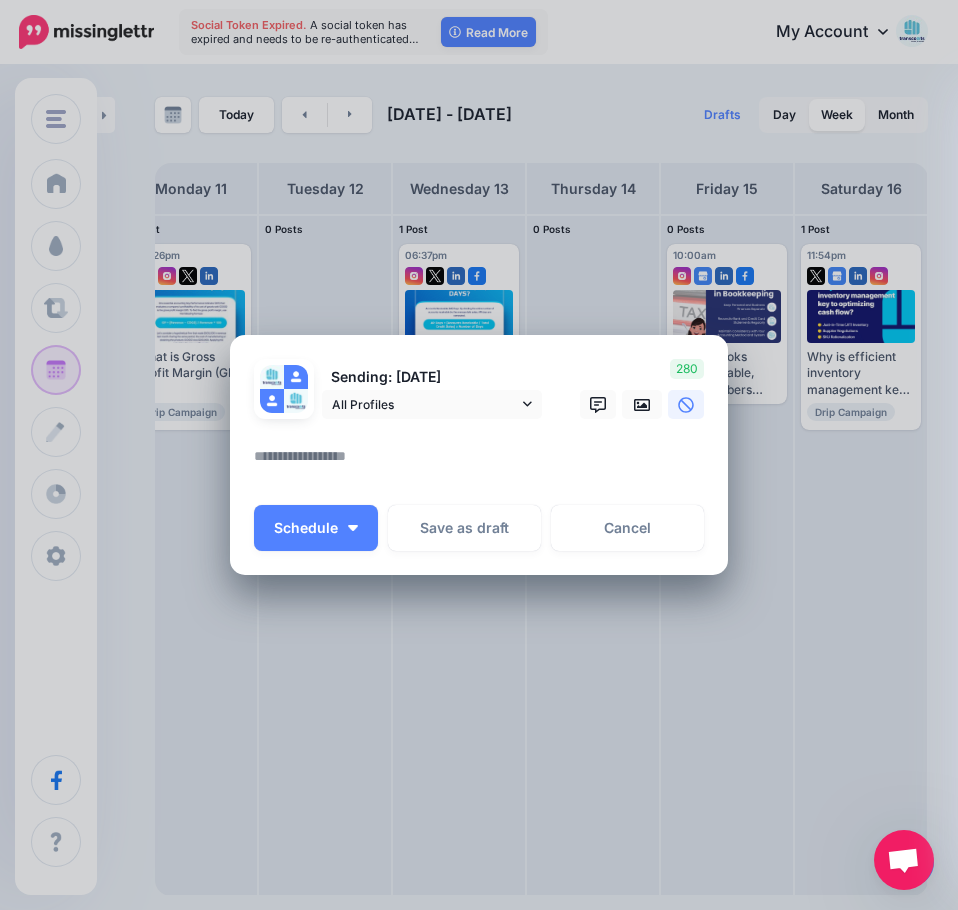 click at bounding box center [484, 463] 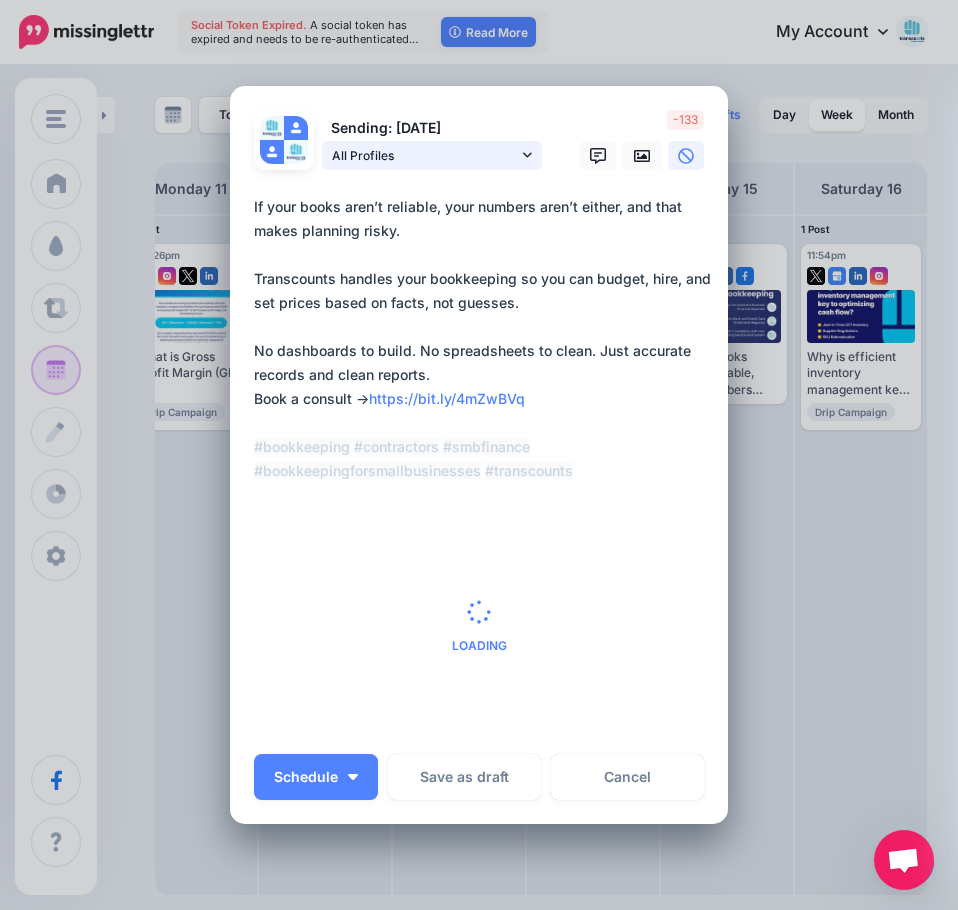 click on "All
Profiles" at bounding box center [425, 155] 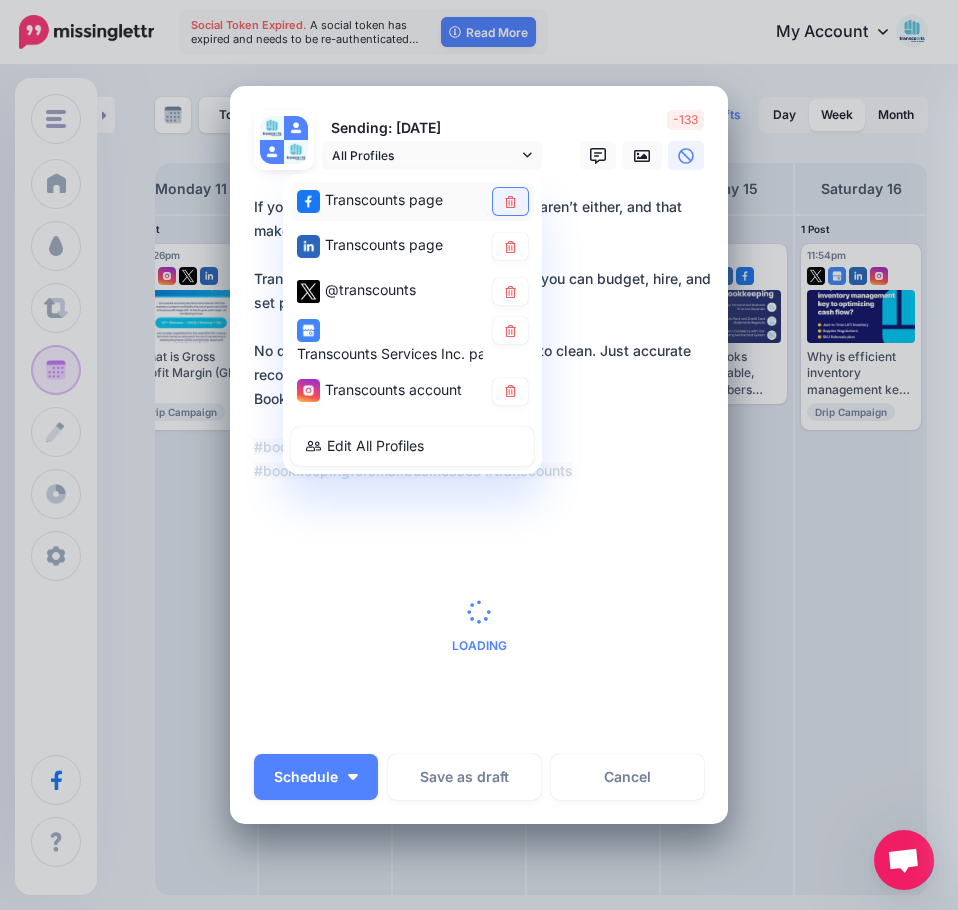 click 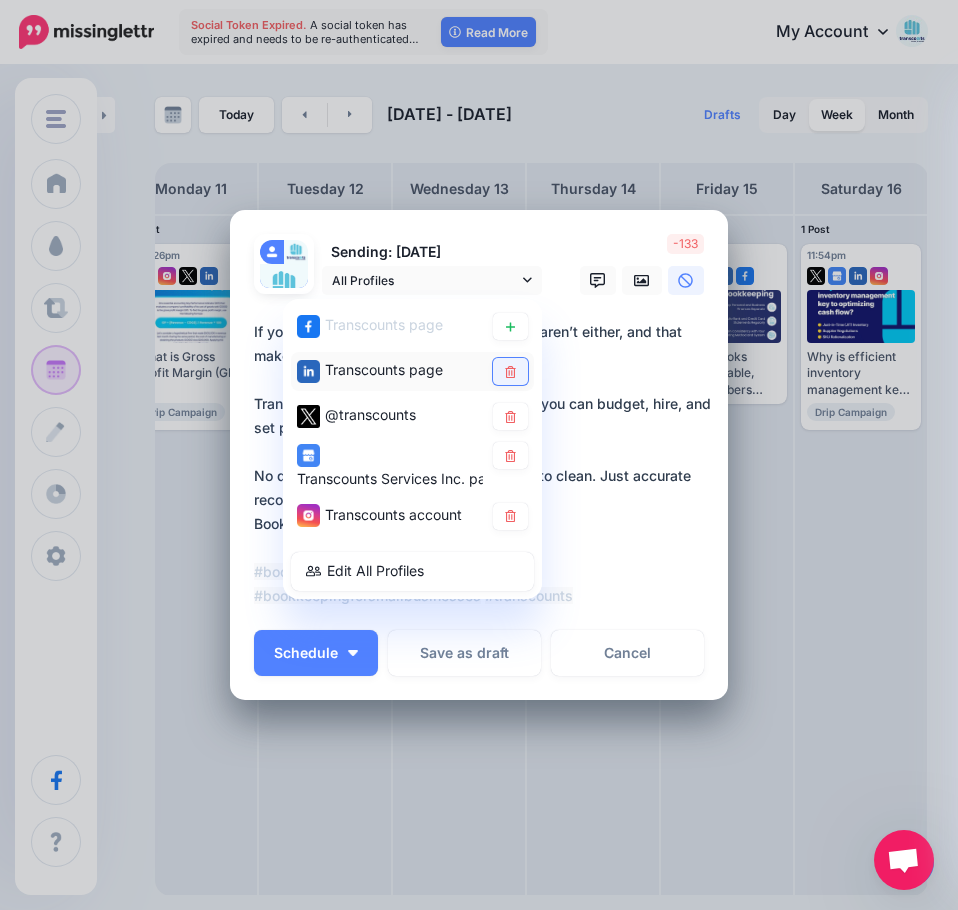 click 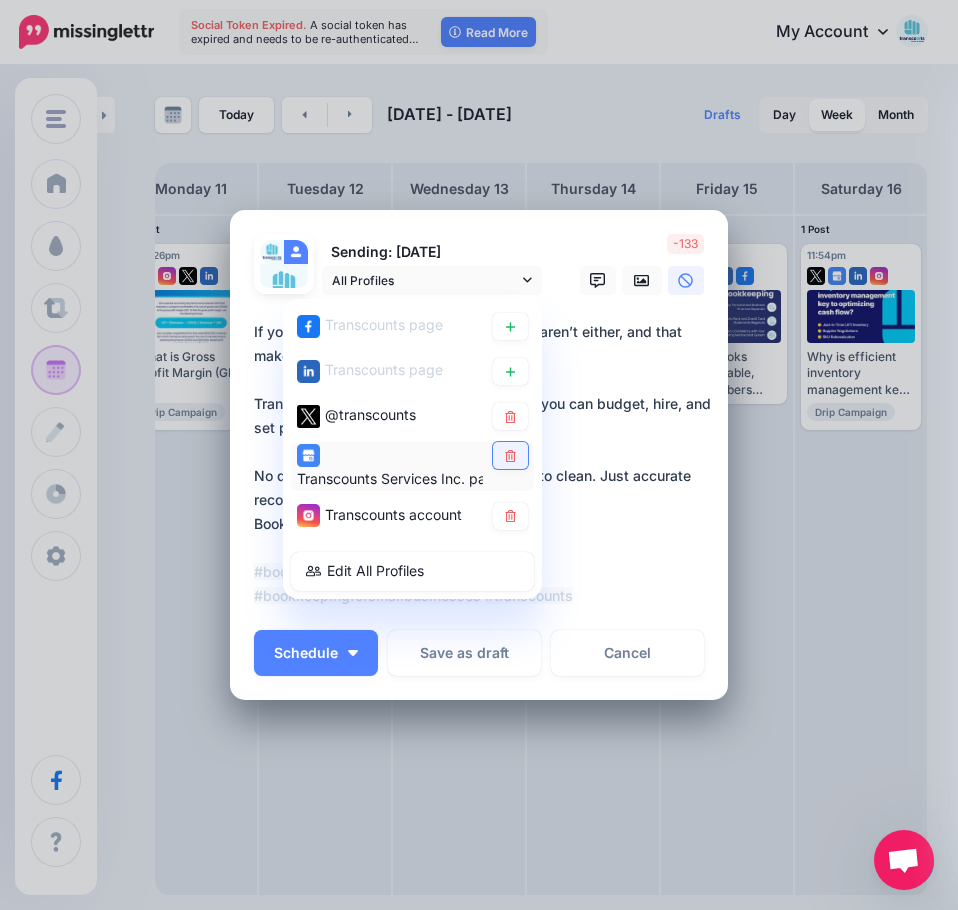 click 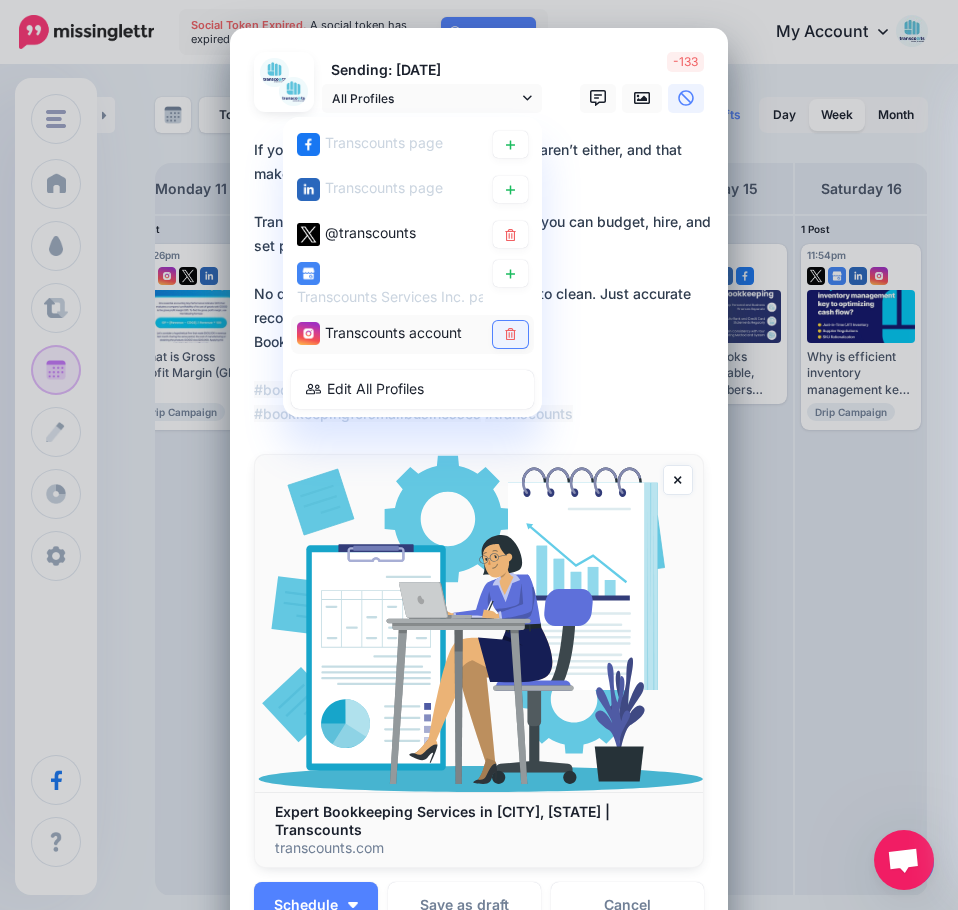 click at bounding box center (510, 333) 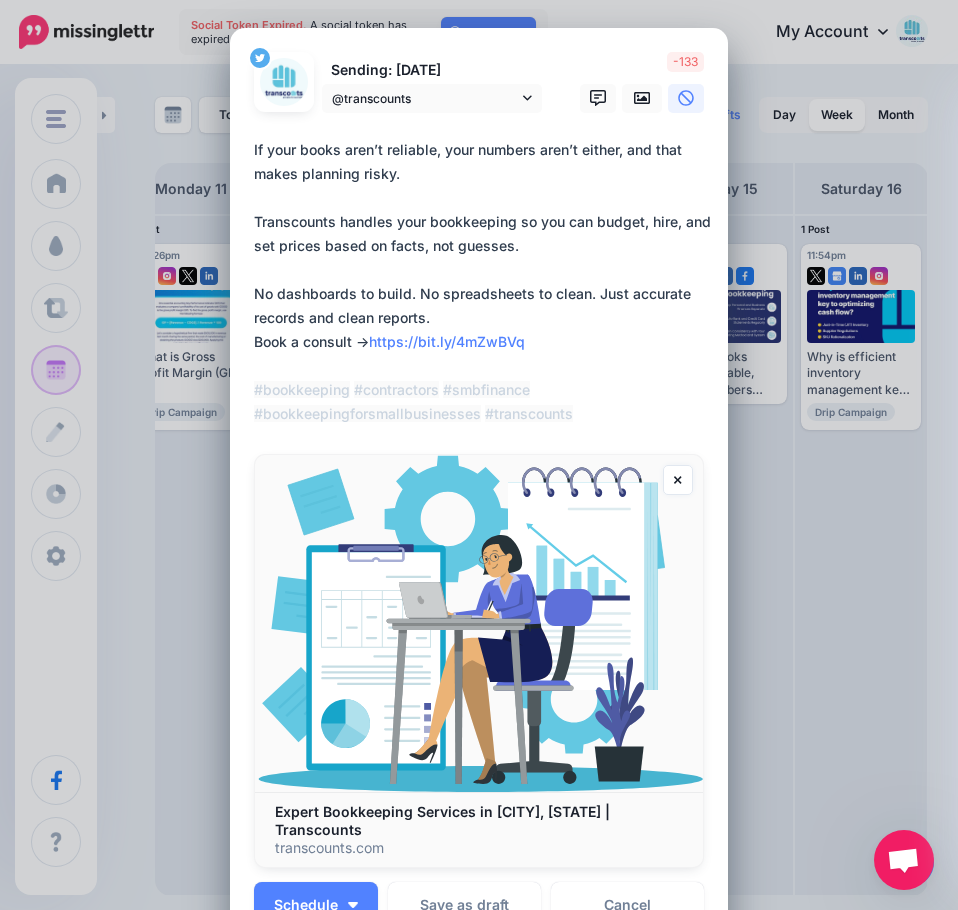drag, startPoint x: 435, startPoint y: 315, endPoint x: 219, endPoint y: 292, distance: 217.22108 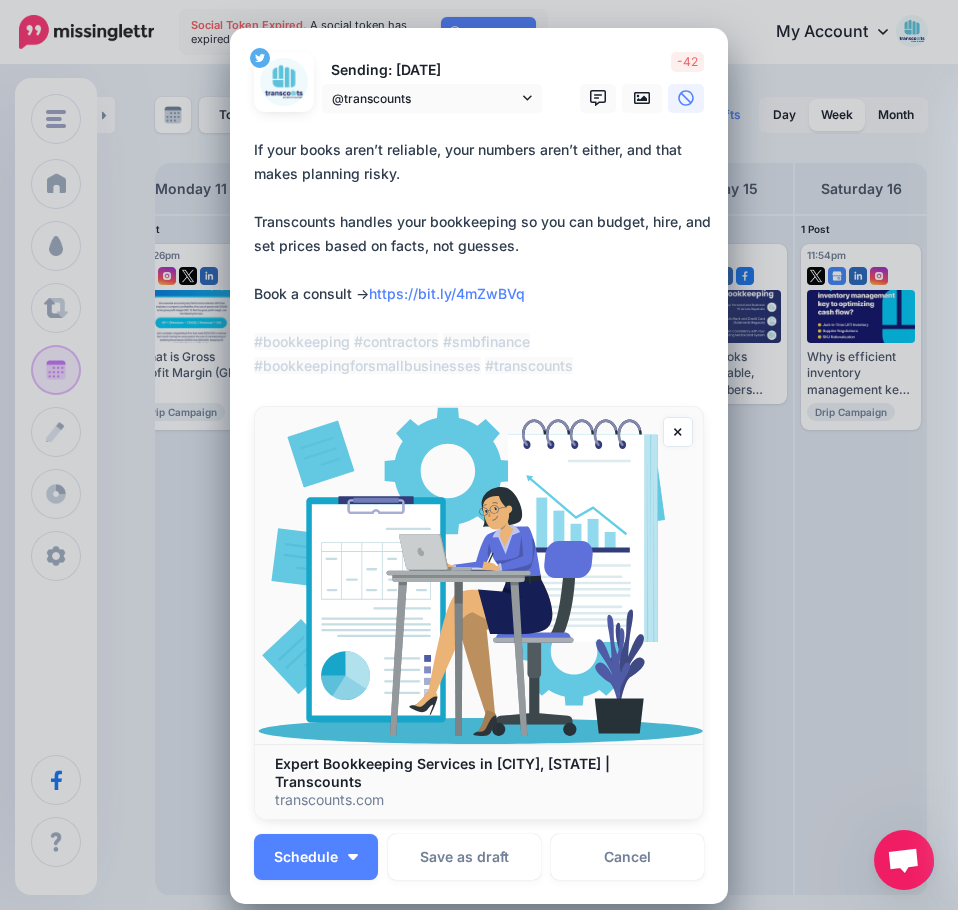 drag, startPoint x: 581, startPoint y: 362, endPoint x: 244, endPoint y: 344, distance: 337.48038 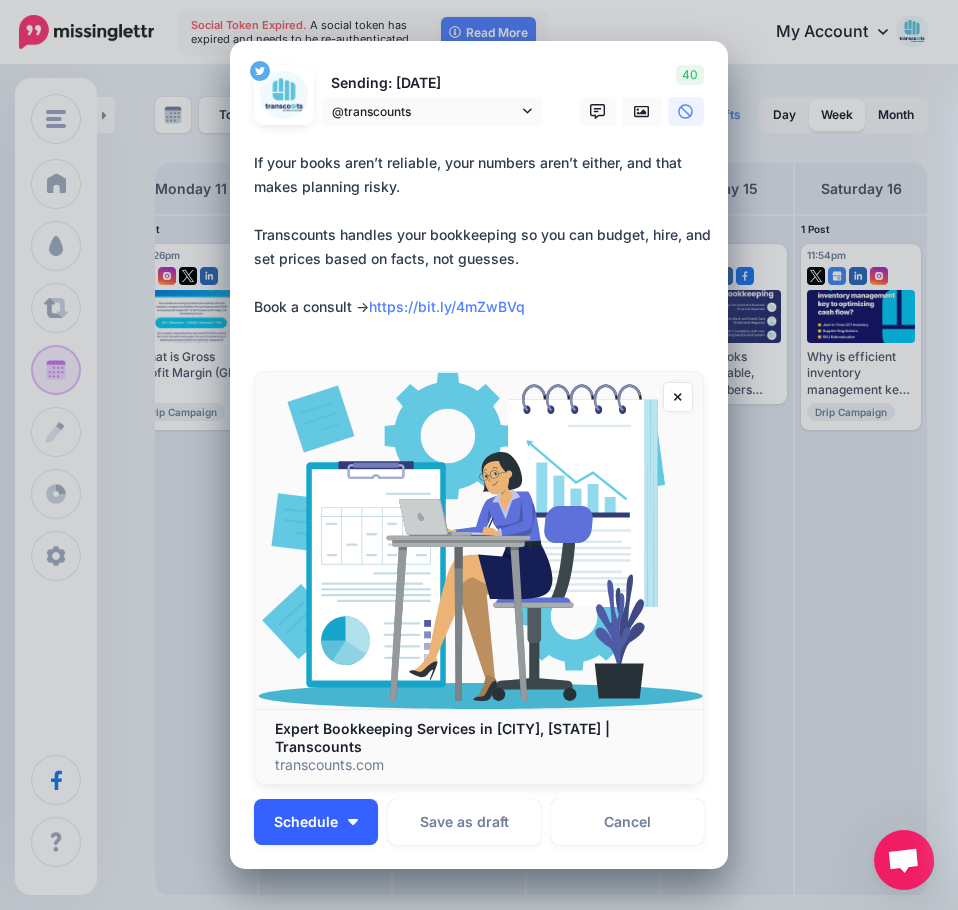 type on "**********" 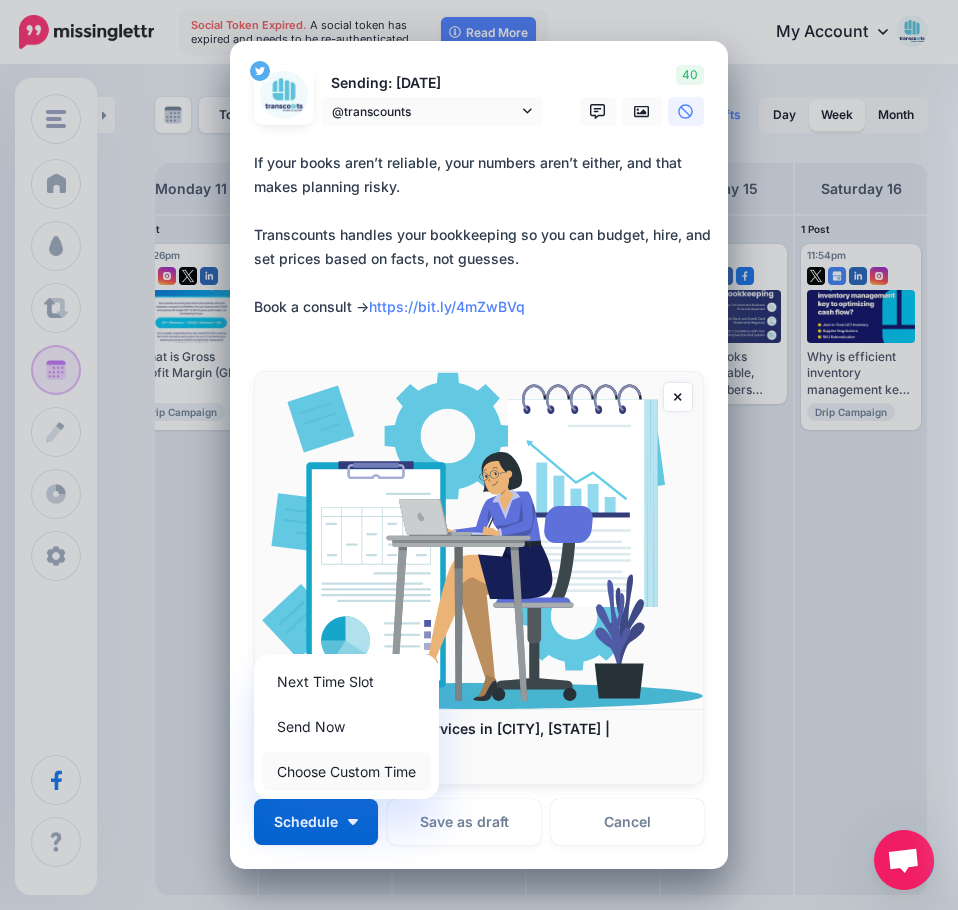 click on "Choose Custom Time" at bounding box center (346, 771) 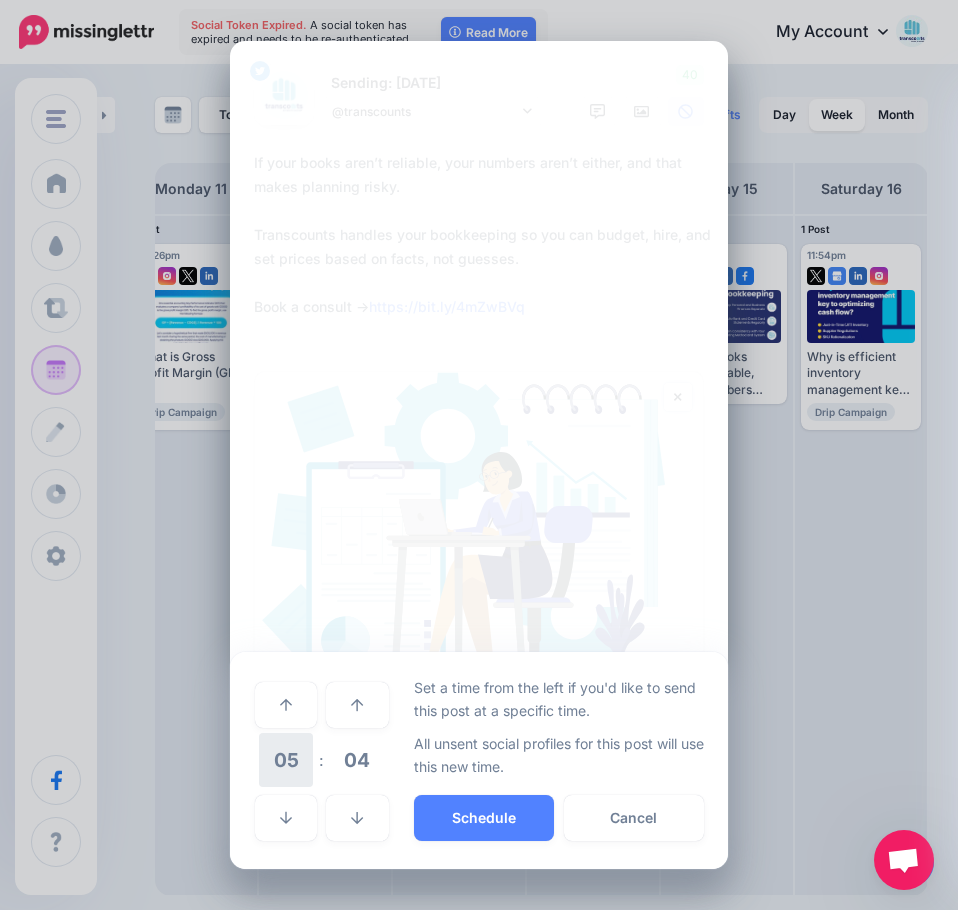 click on "05" at bounding box center [286, 760] 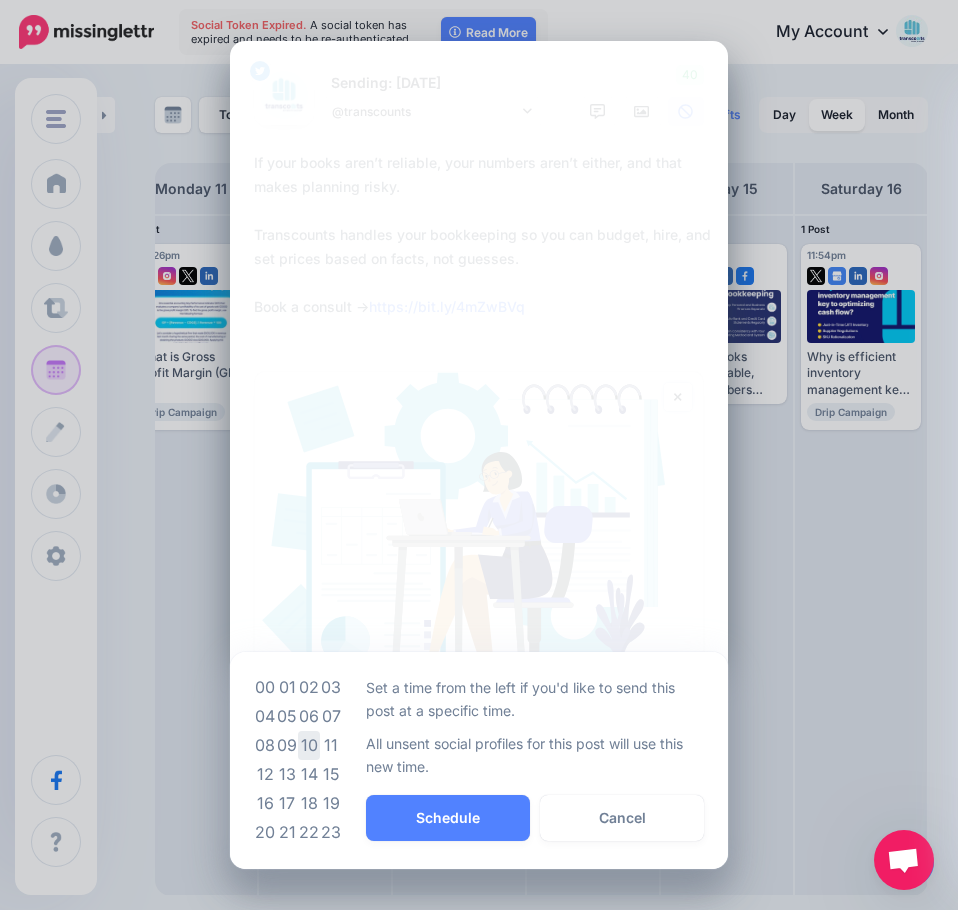 click on "10" at bounding box center [309, 745] 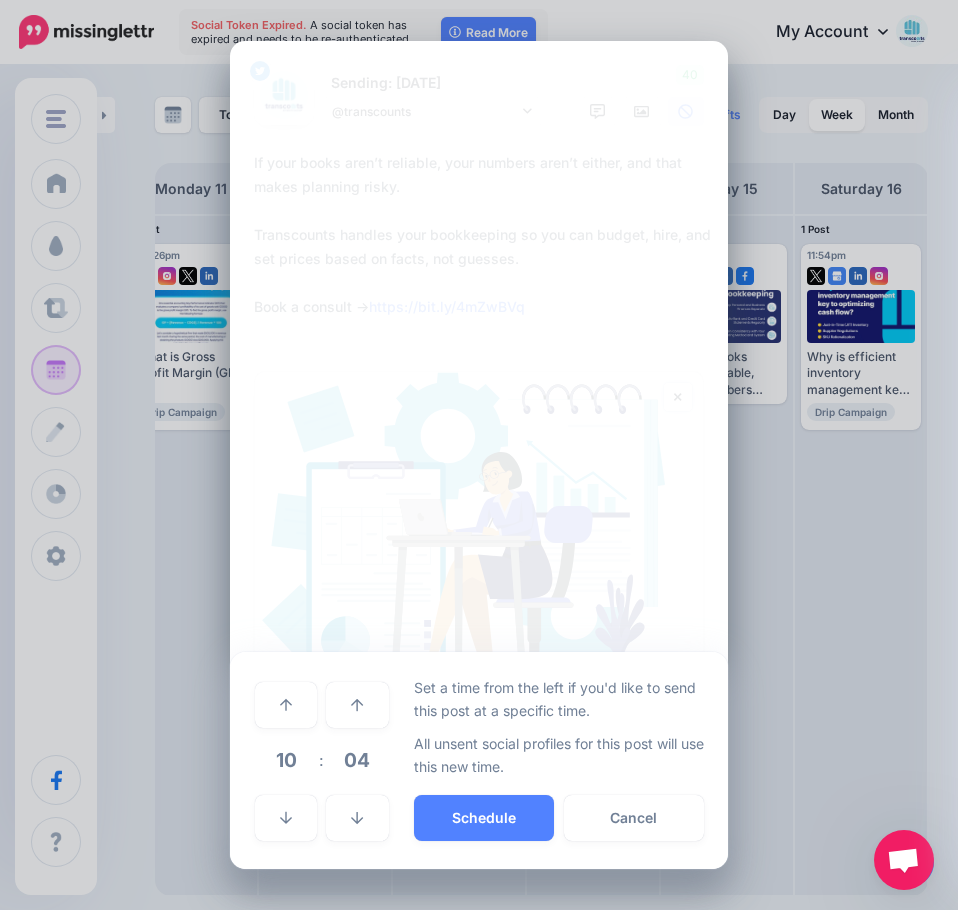 click on "04" at bounding box center (357, 760) 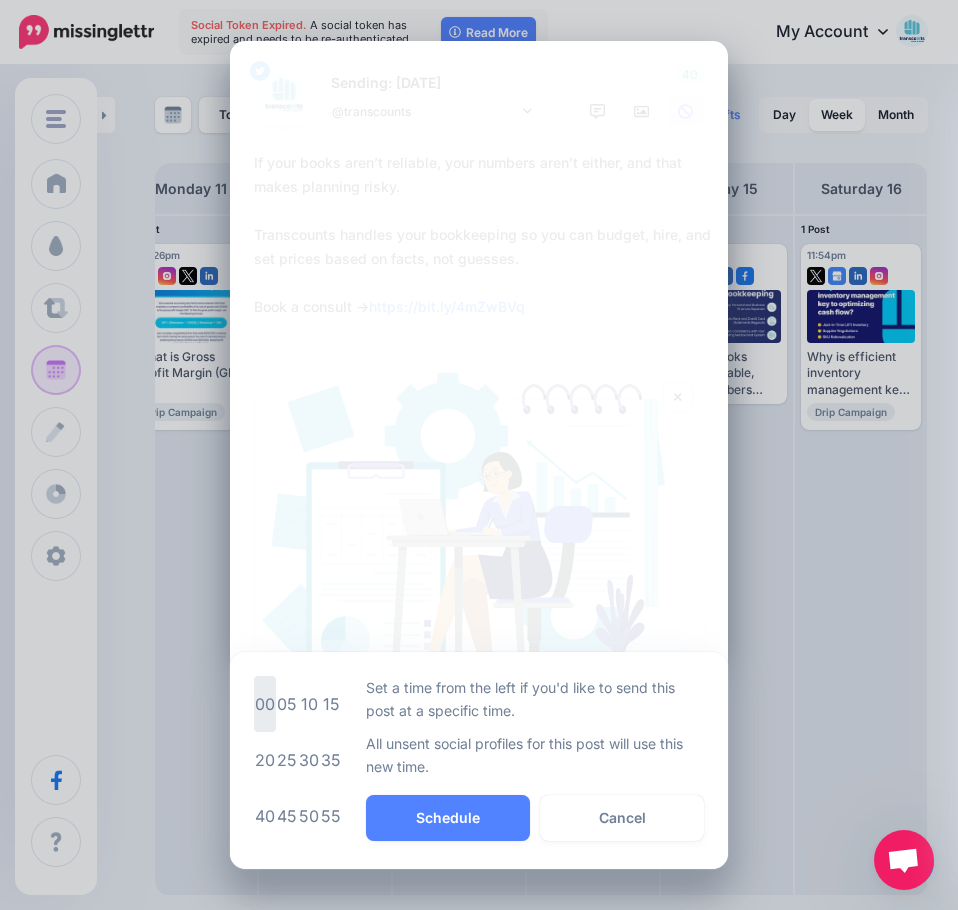 click on "00" at bounding box center [265, 704] 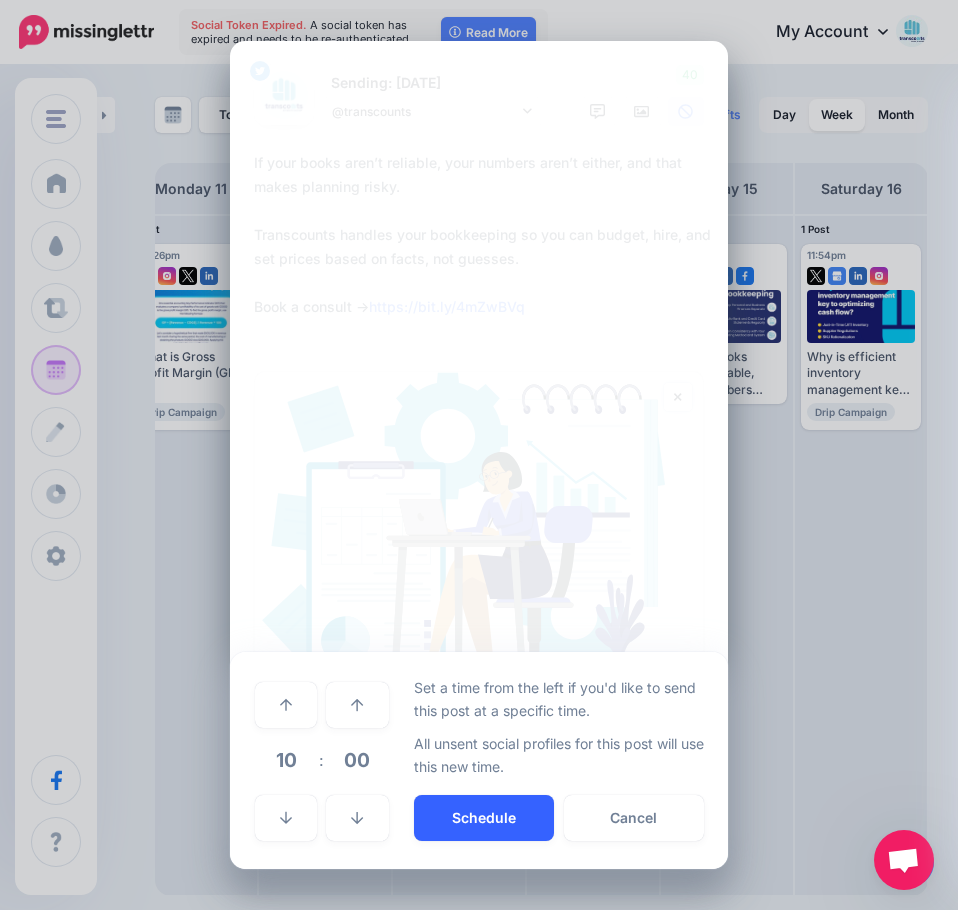 click on "Schedule" at bounding box center (484, 818) 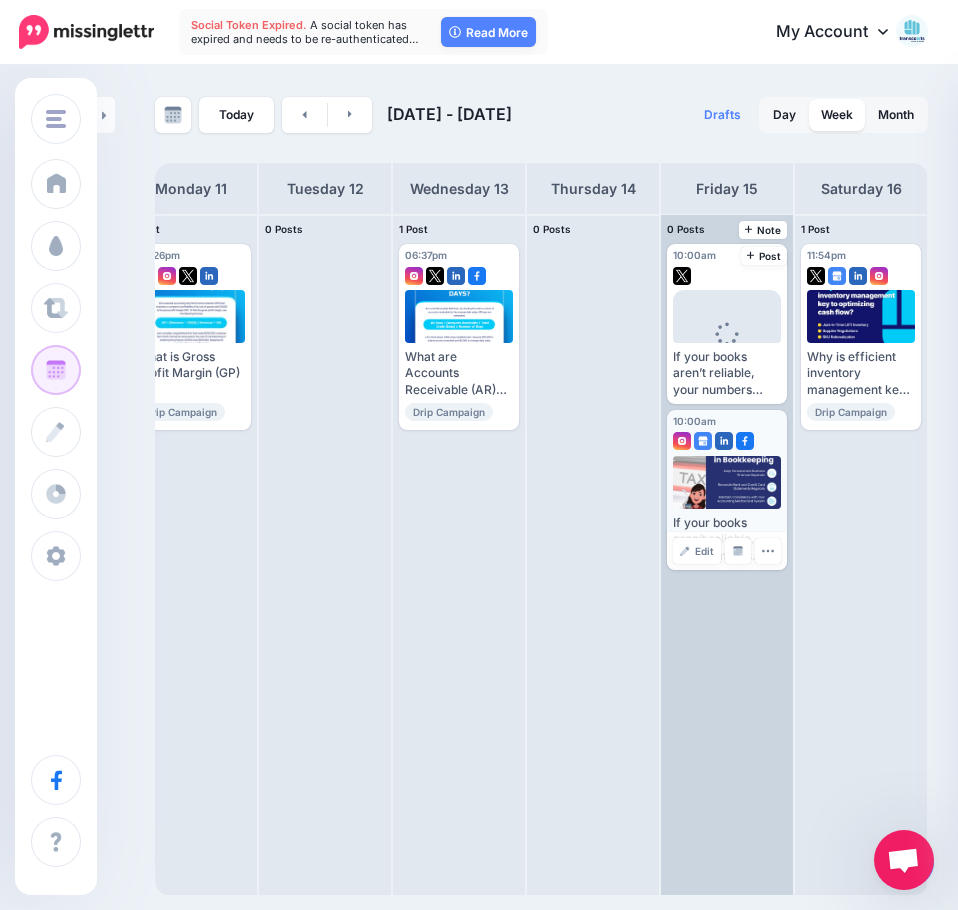 click on "[TIME] [DAY], [DATE] [TIME]
If your books aren’t reliable, your numbers aren’t either, and that makes planning risky. Transcounts handles your bookkeeping so you can budget, hire, and set prices based on facts, not guesses. No dashboards to build. No spreadsheets to clean. Just accurate records and clean reports. Book a consult → https://bit.ly/4mZwBVq" at bounding box center [727, 490] 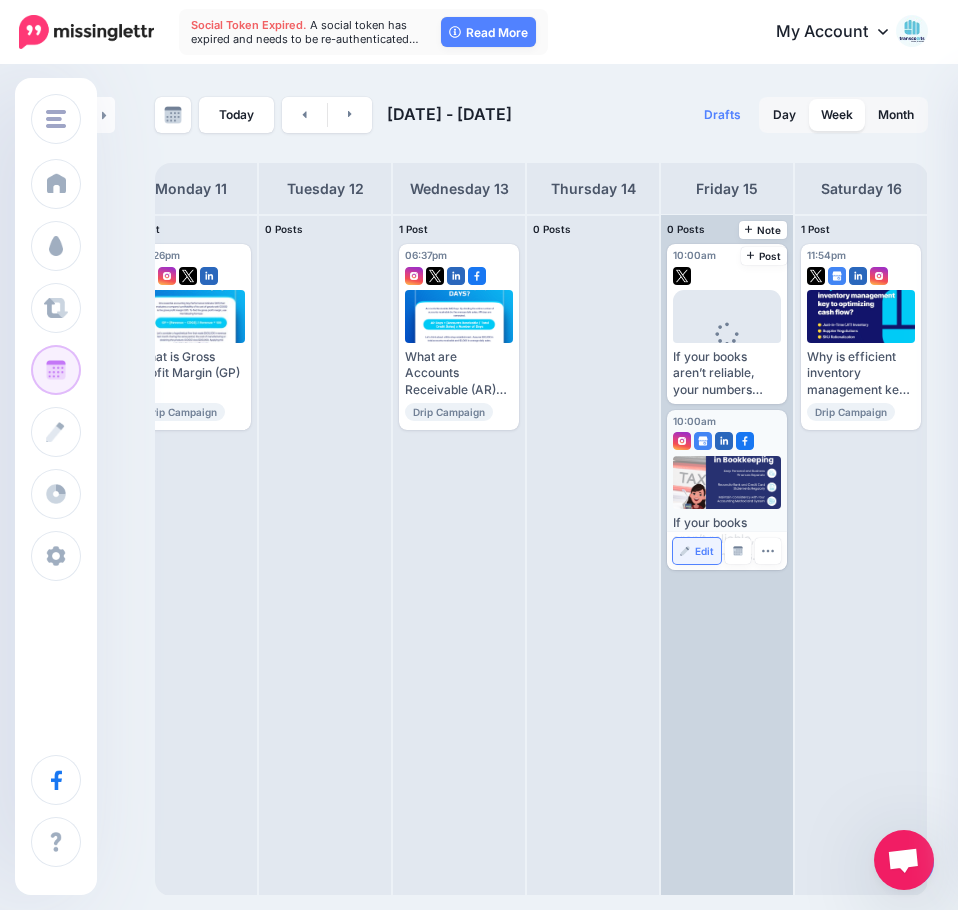 click on "Edit" at bounding box center [704, 551] 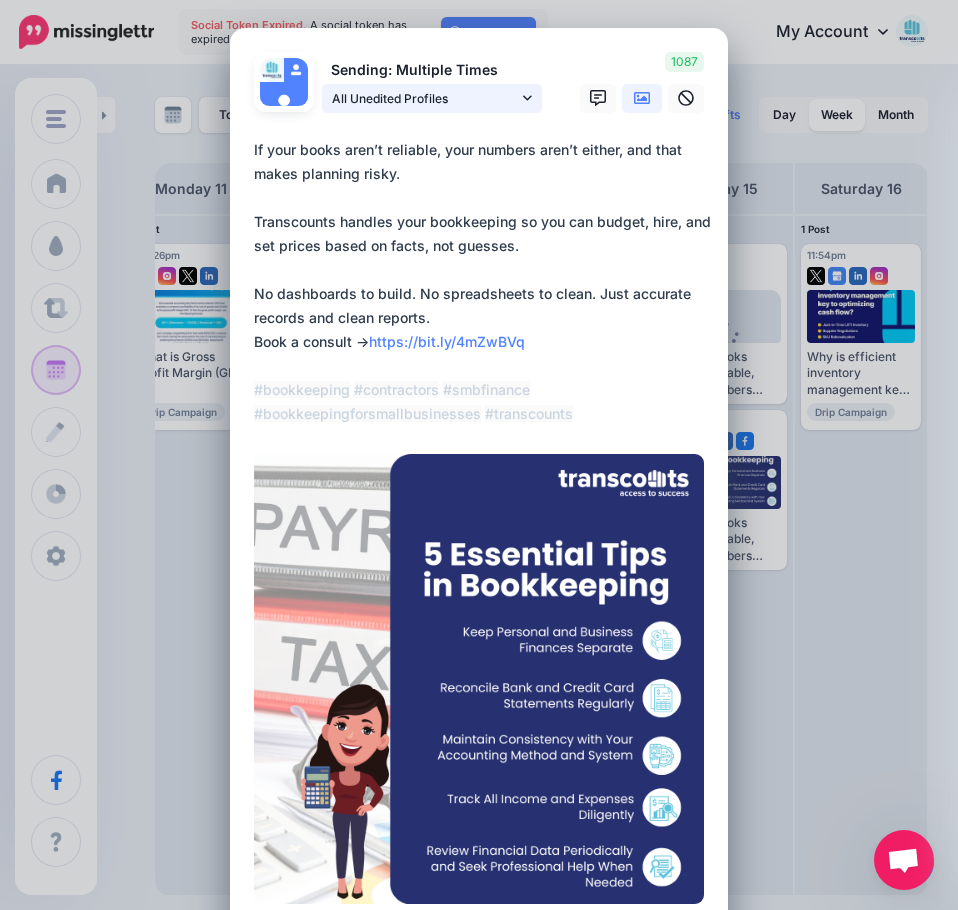click on "All
Unedited
Profiles" at bounding box center (425, 98) 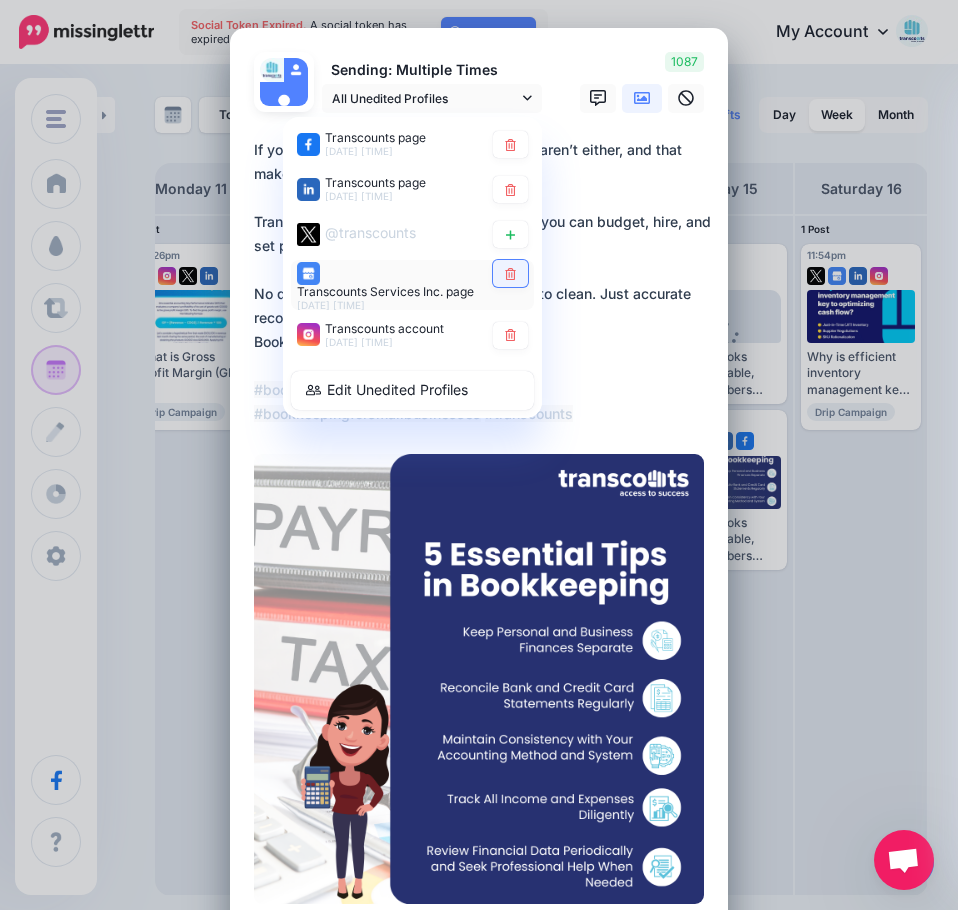 click 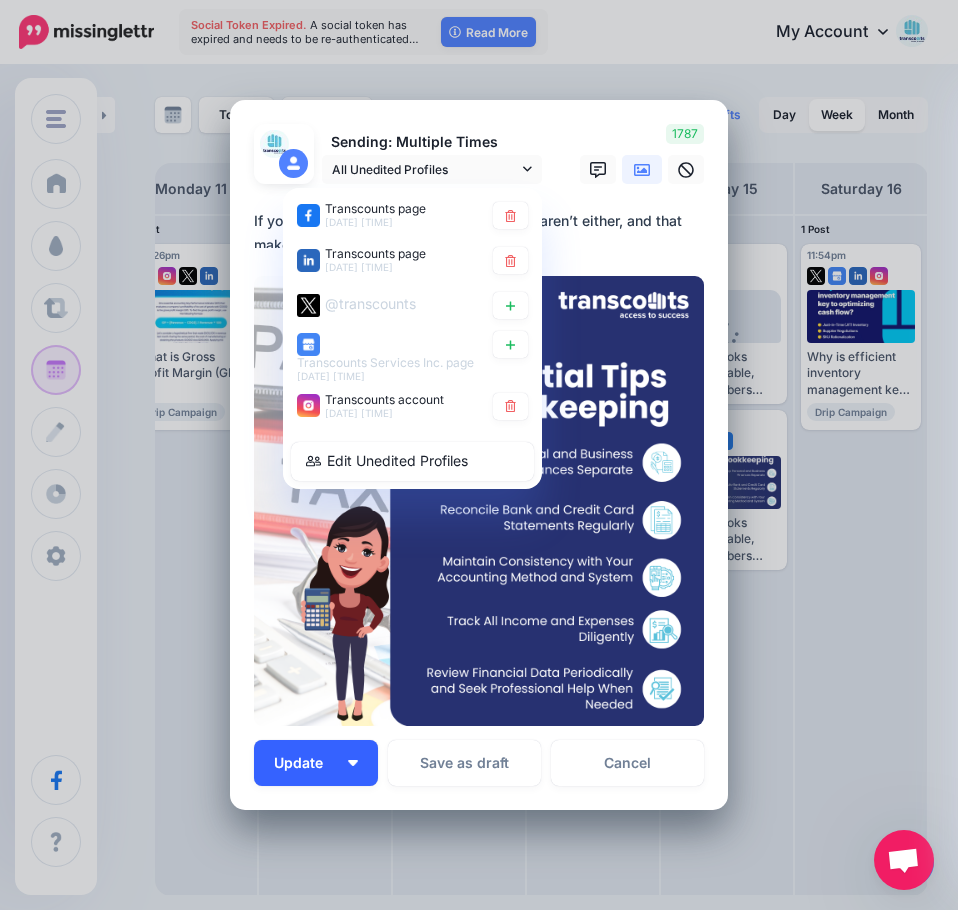 click on "Update" at bounding box center (306, 763) 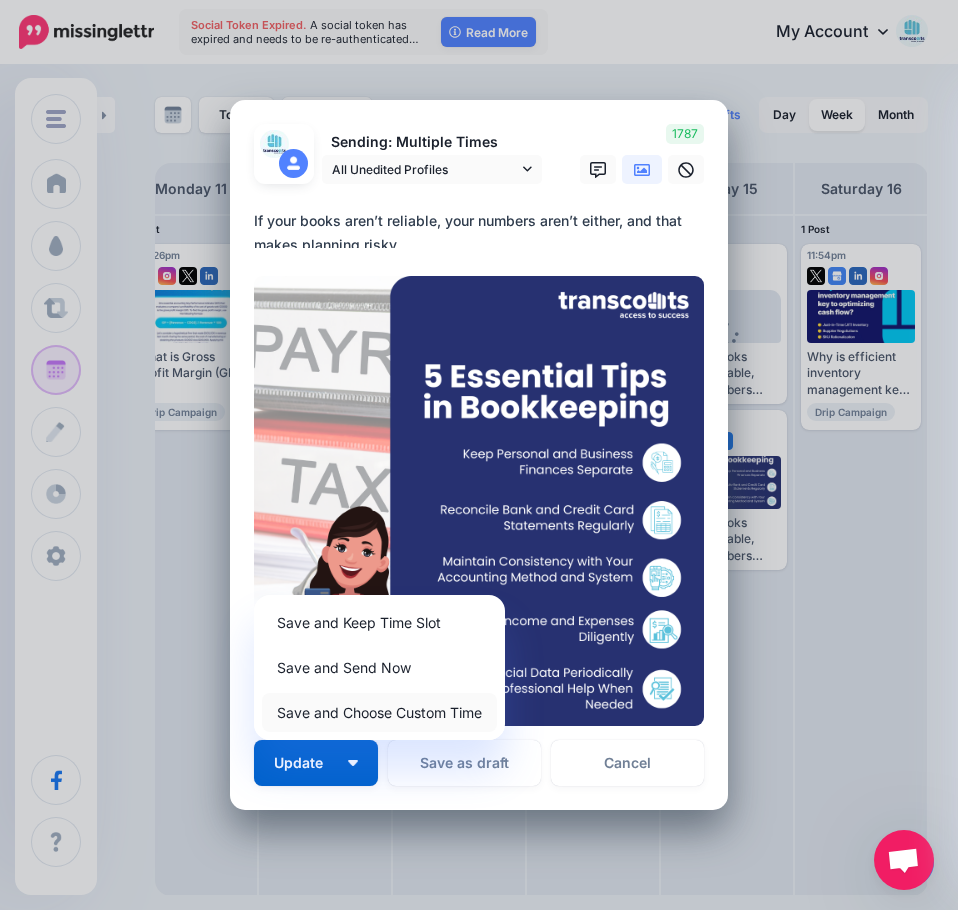 click on "Save and Choose Custom Time" at bounding box center (379, 712) 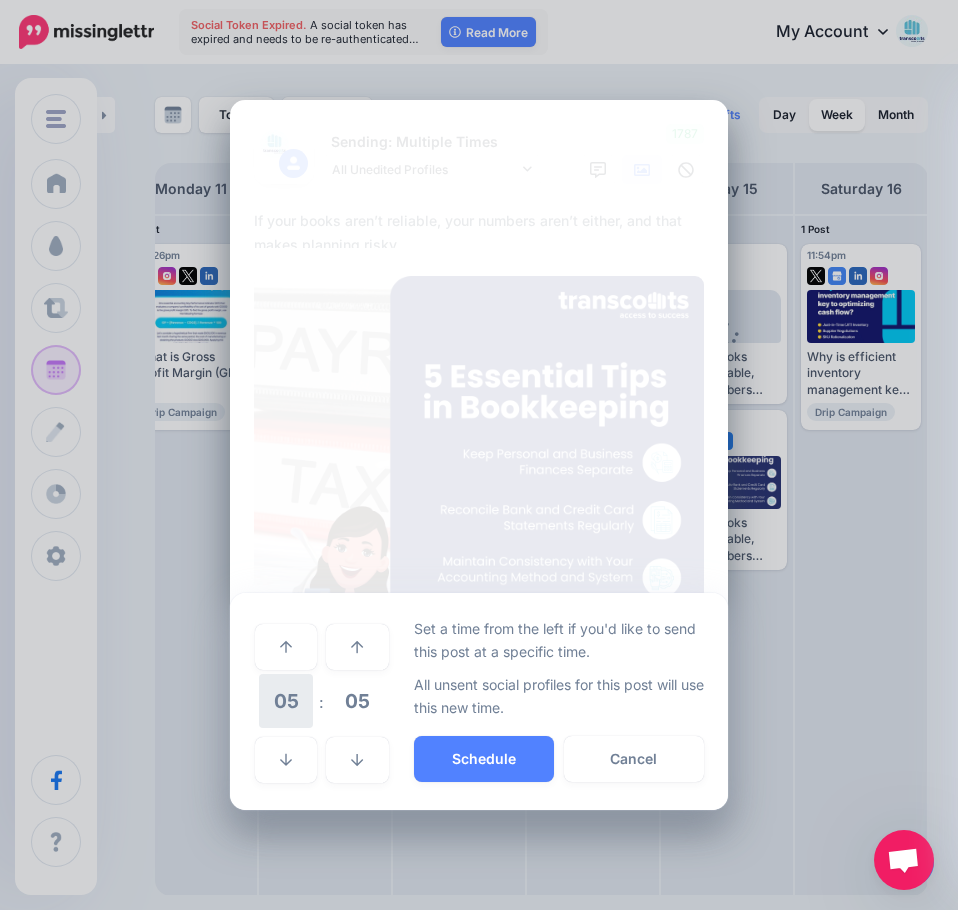 click on "05" at bounding box center [286, 701] 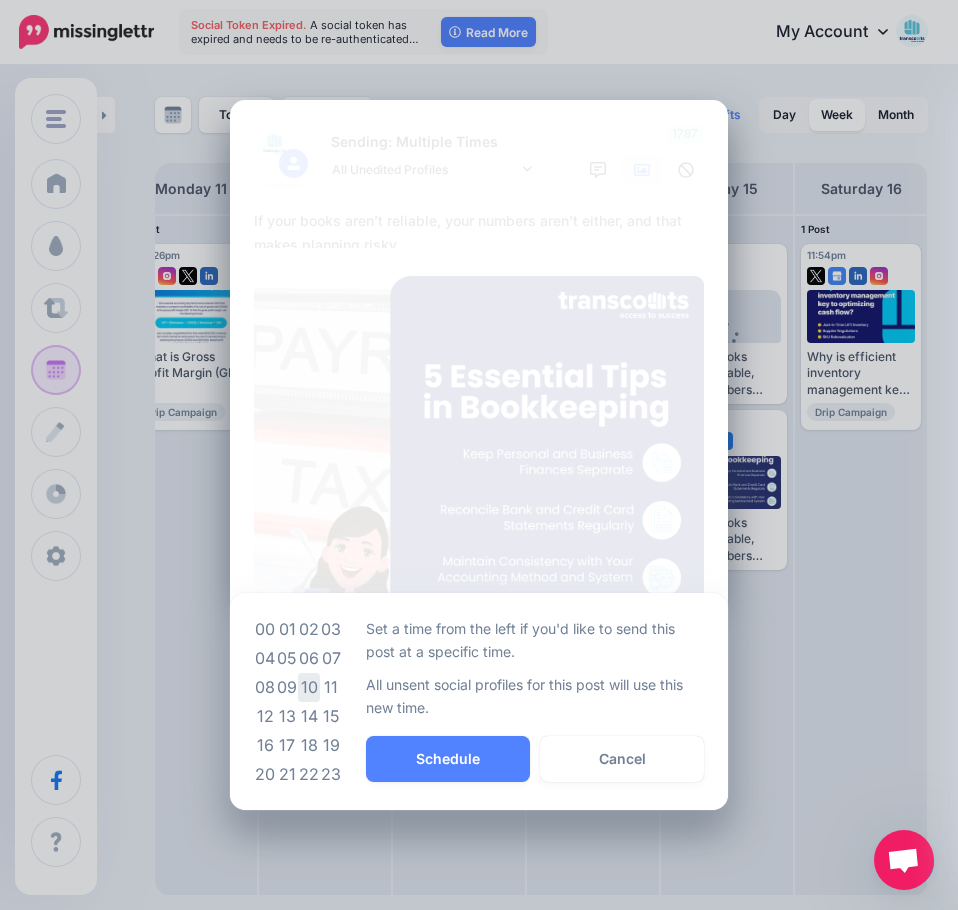 click on "10" at bounding box center [309, 687] 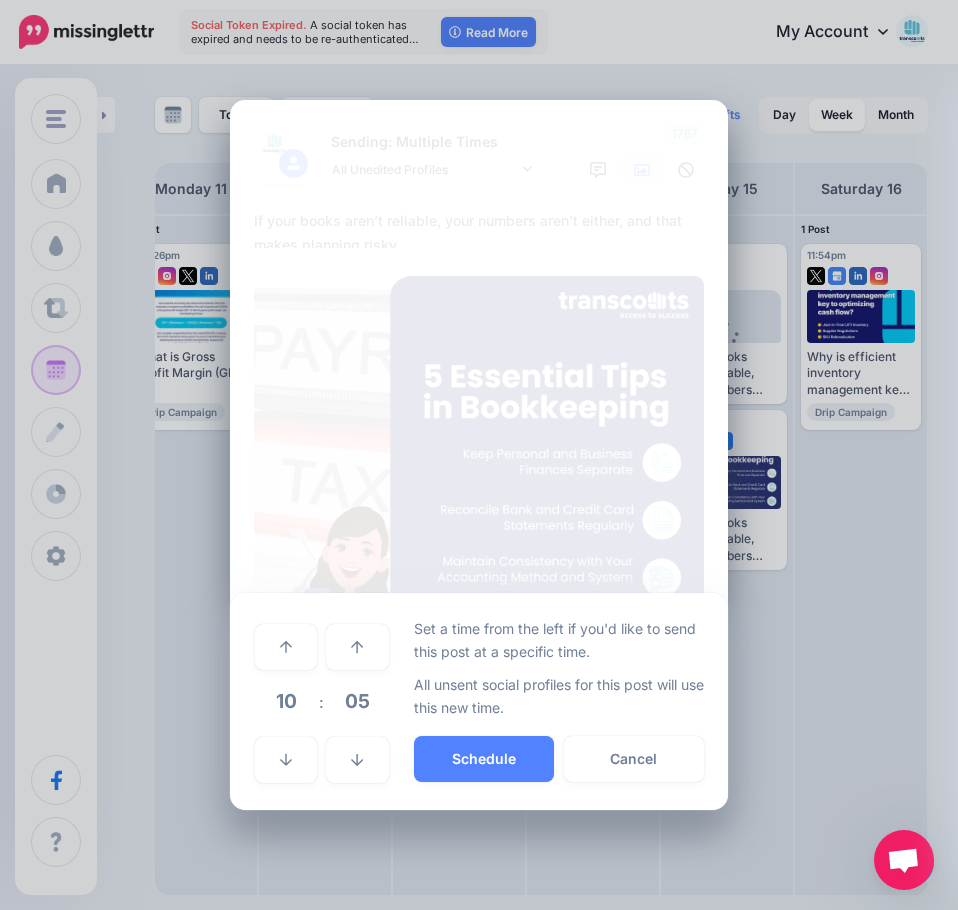click on "05" at bounding box center (357, 701) 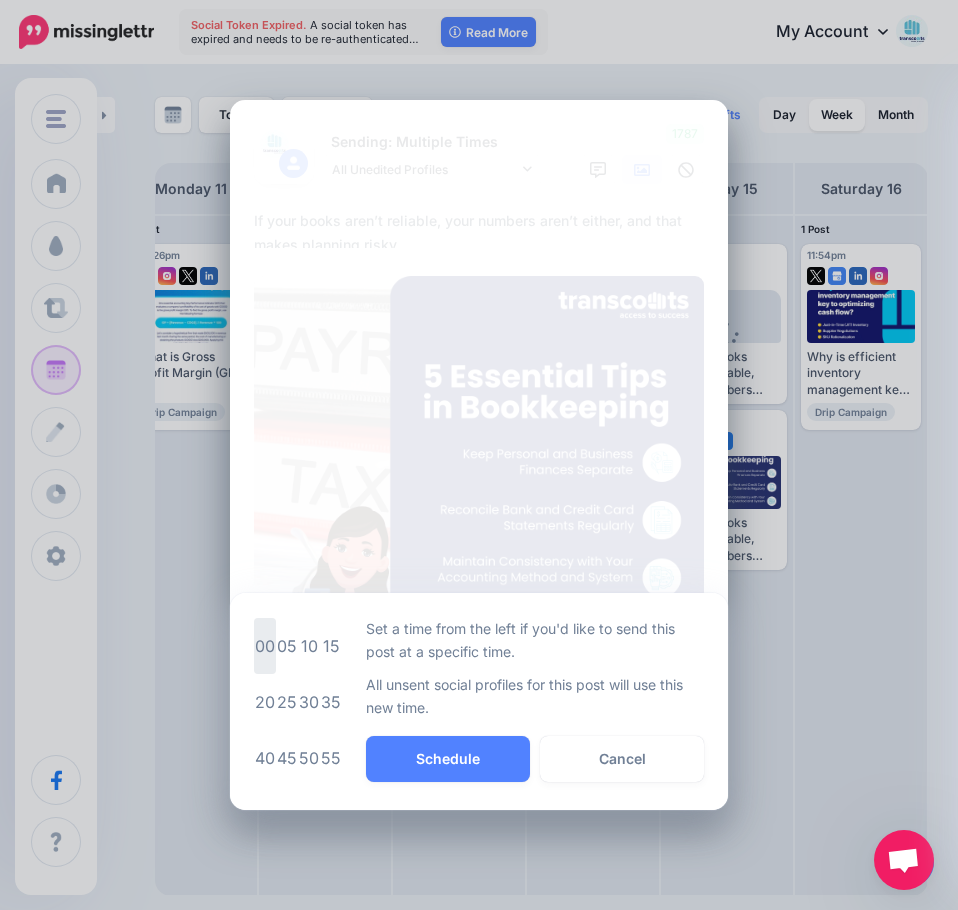 click on "00" at bounding box center (265, 646) 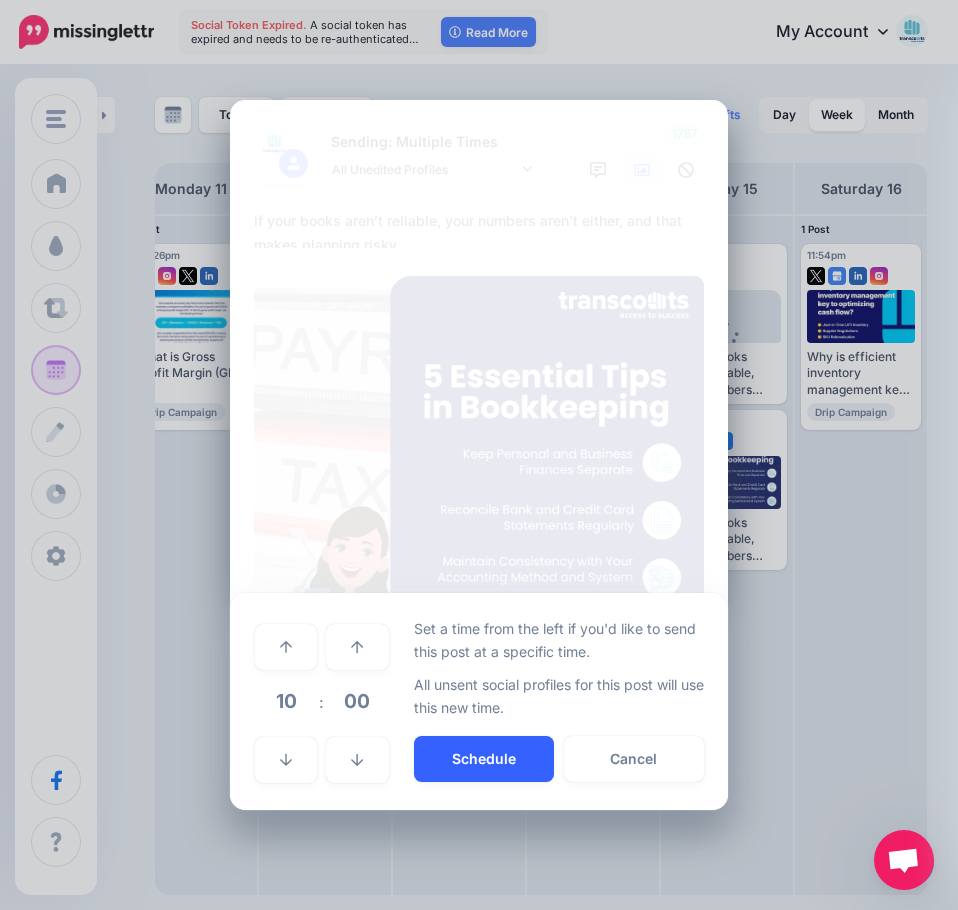 click on "Schedule" at bounding box center [484, 759] 